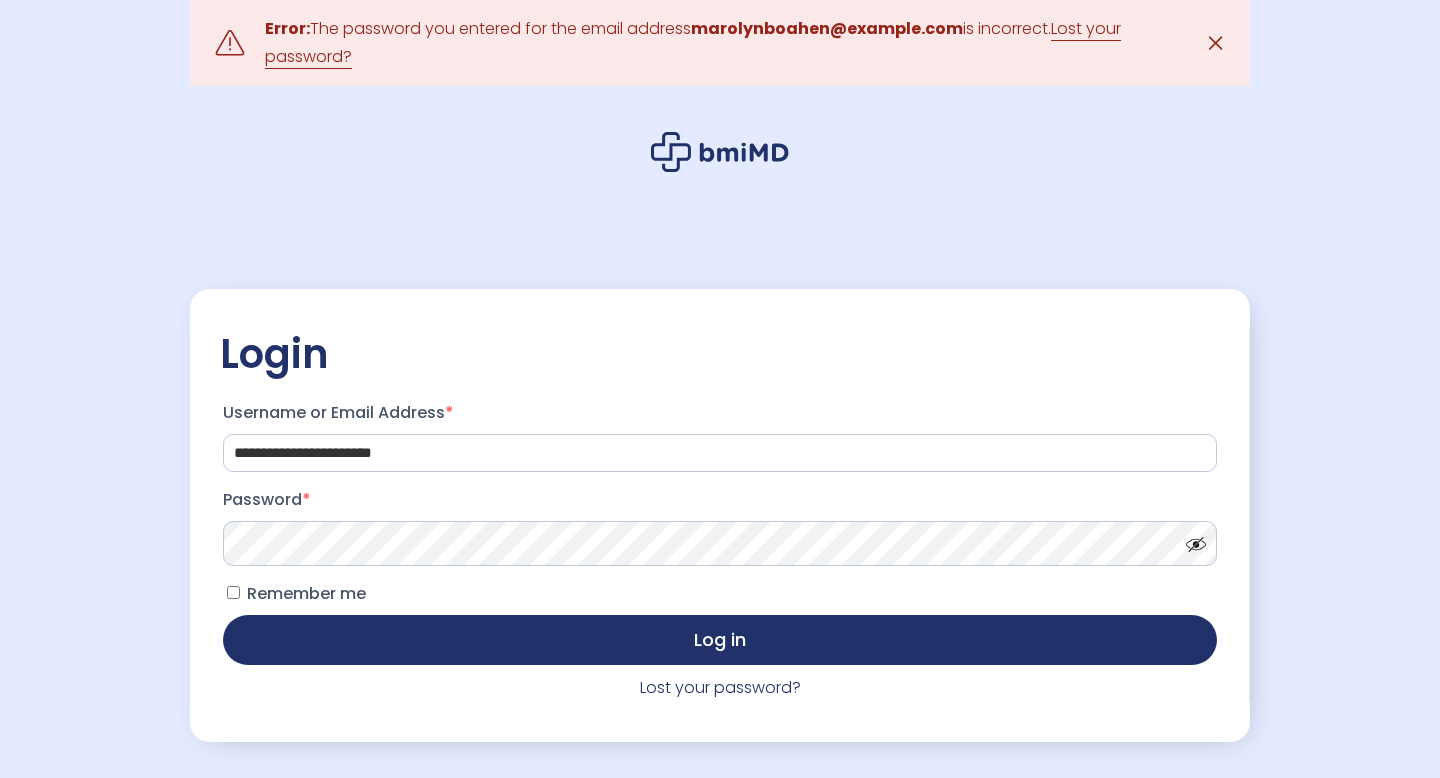 scroll, scrollTop: 0, scrollLeft: 0, axis: both 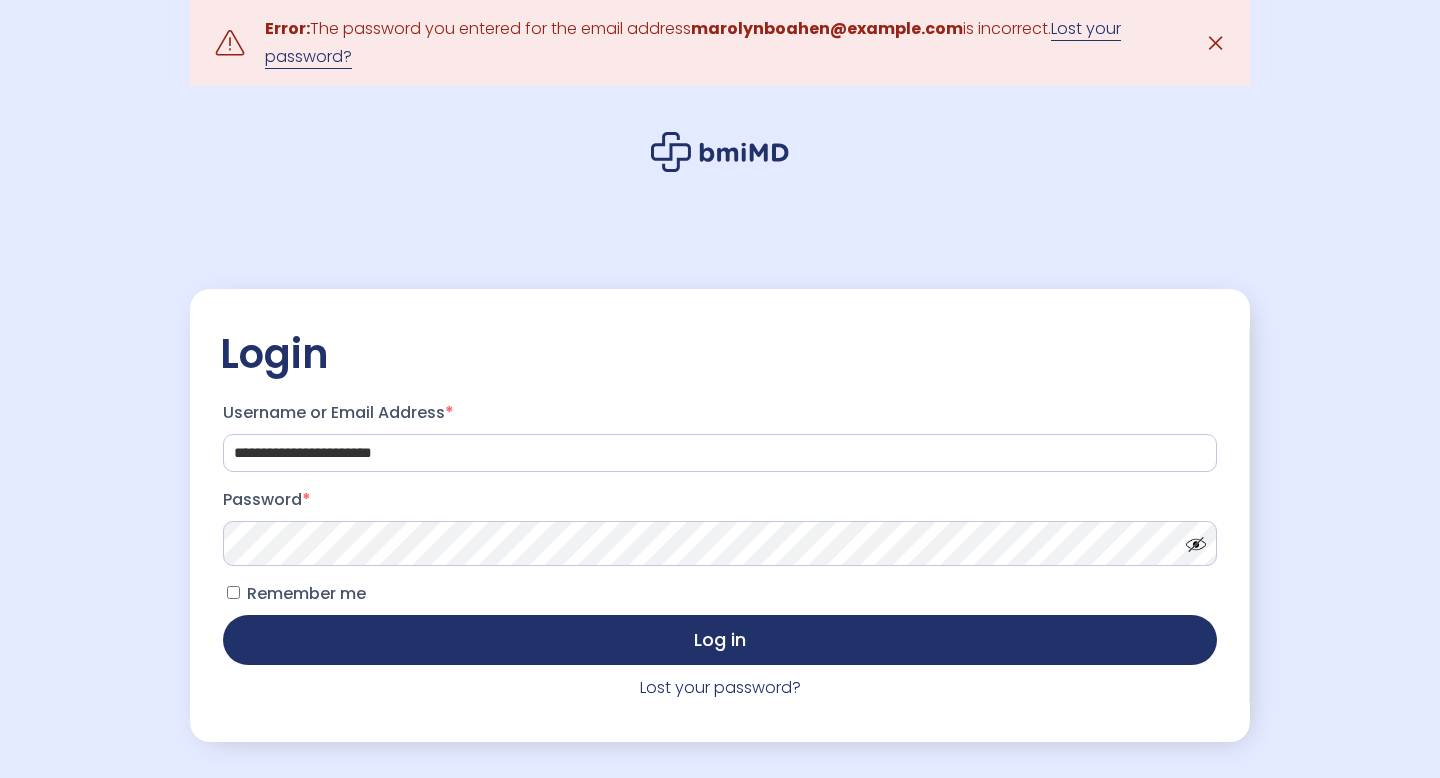 click on "Lost your password?" at bounding box center [693, 43] 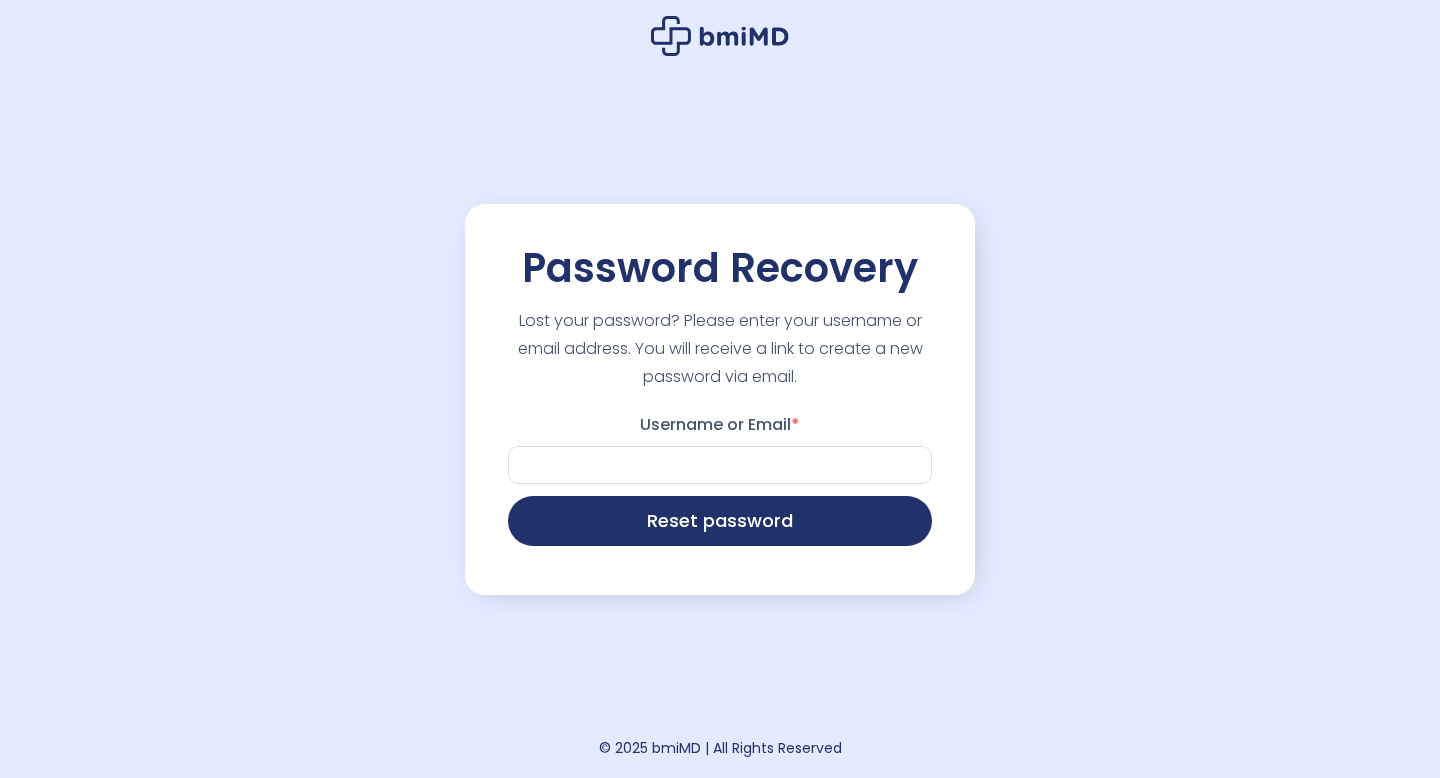 scroll, scrollTop: 0, scrollLeft: 0, axis: both 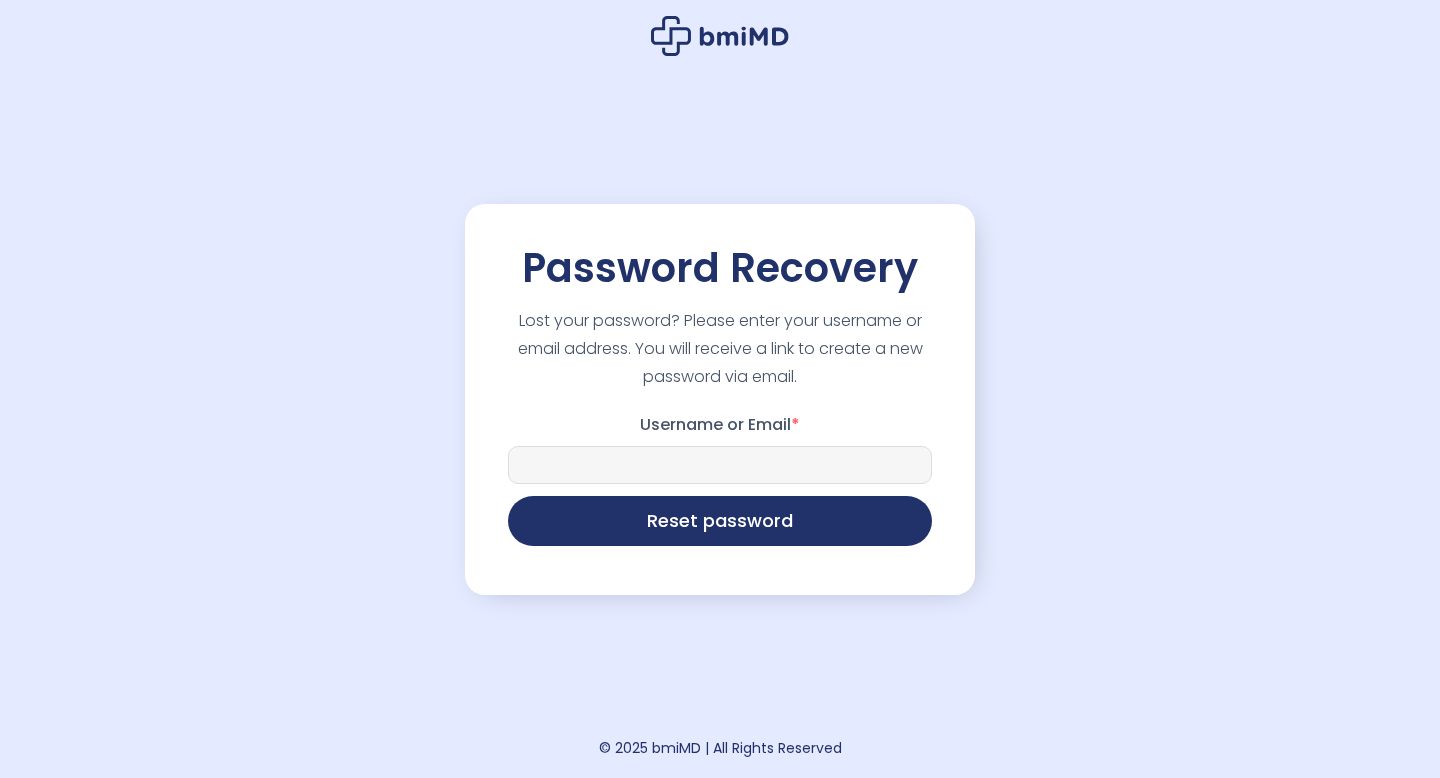 click on "Username or Email  *" at bounding box center (720, 465) 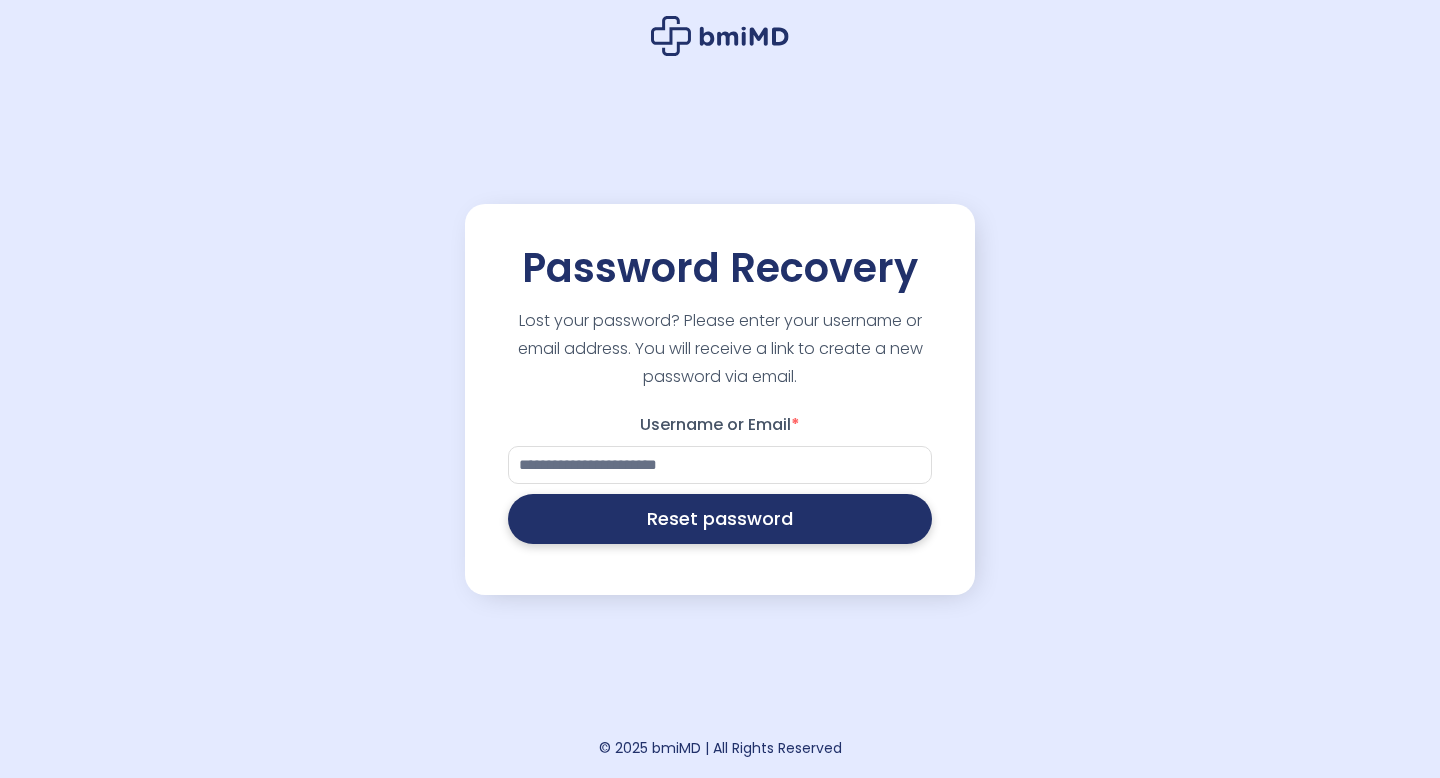 click on "Reset password" at bounding box center [720, 519] 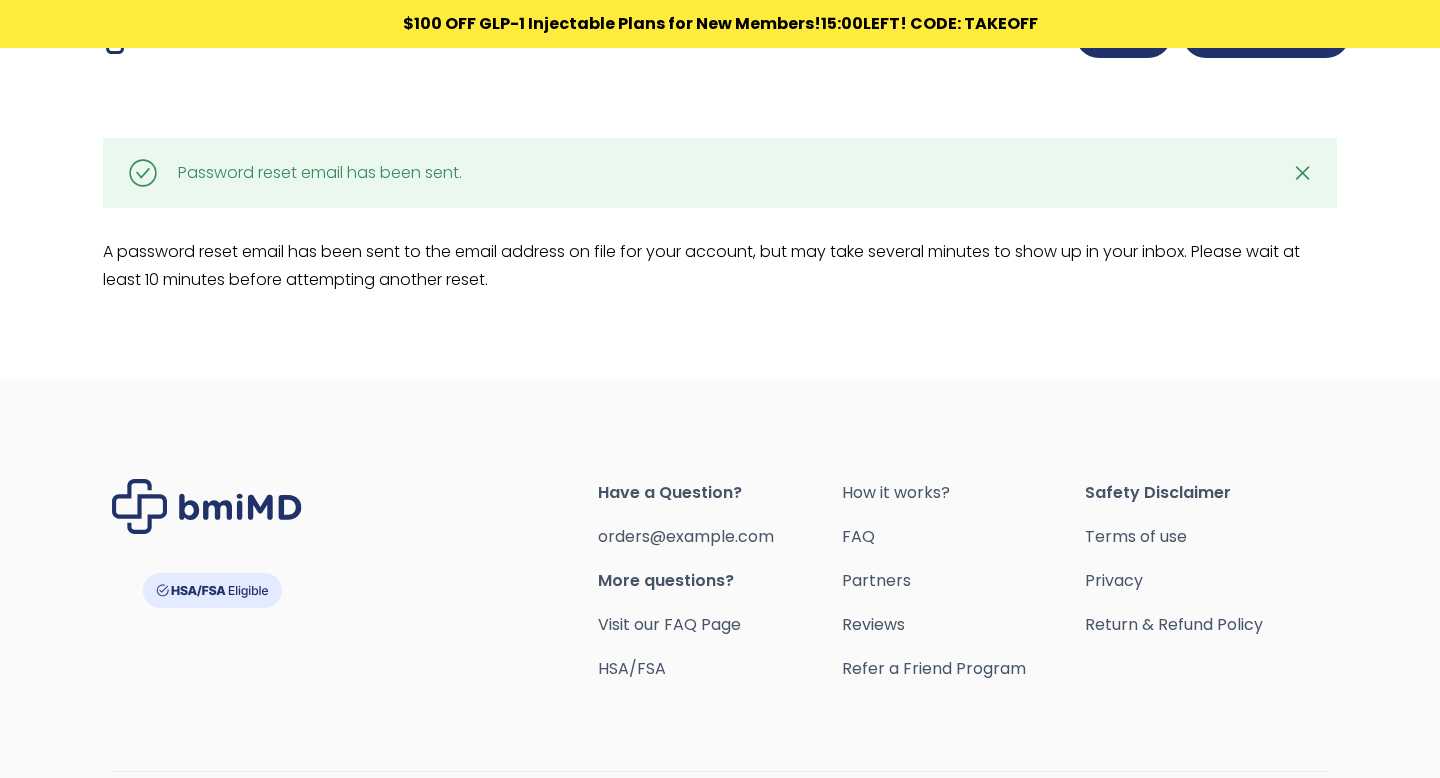 scroll, scrollTop: 0, scrollLeft: 0, axis: both 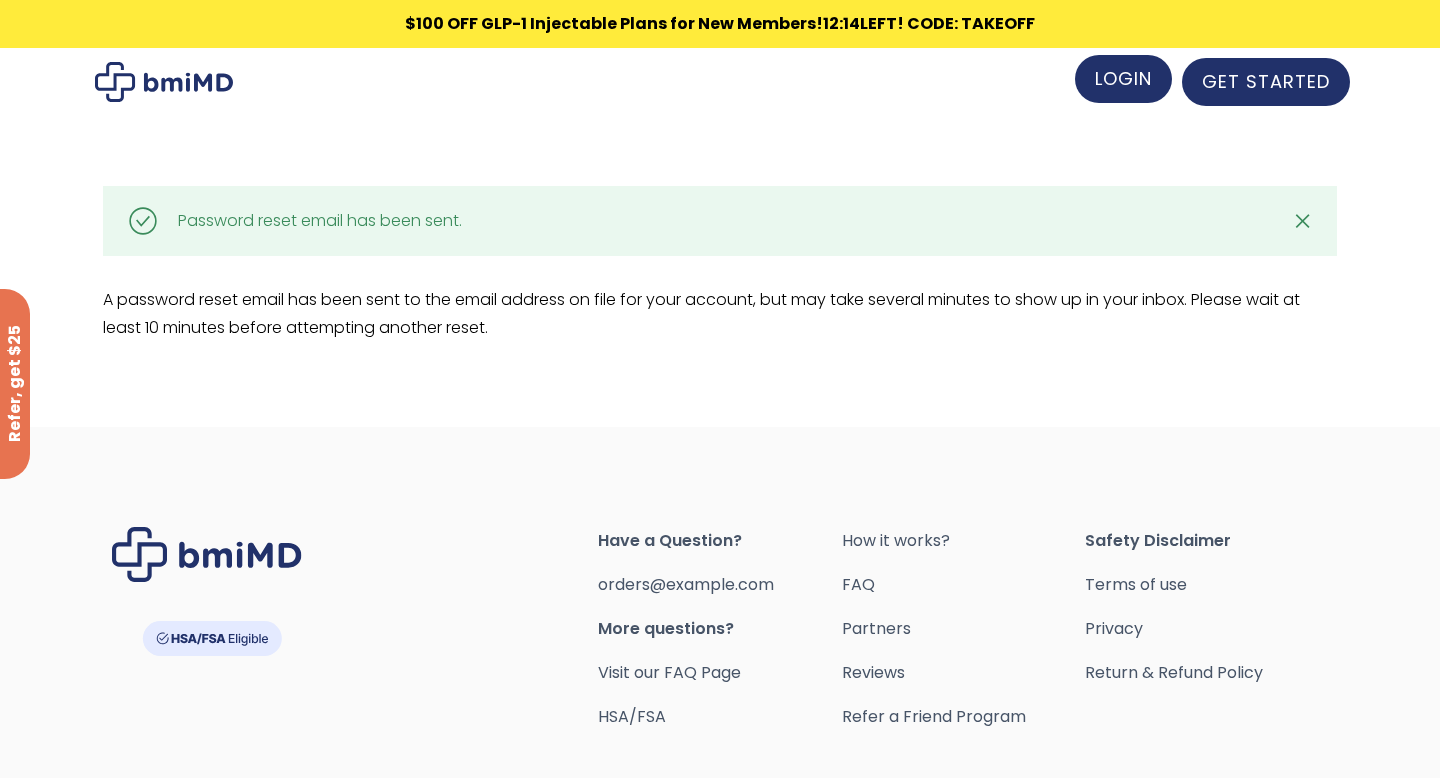 click on "LOGIN" at bounding box center (1123, 78) 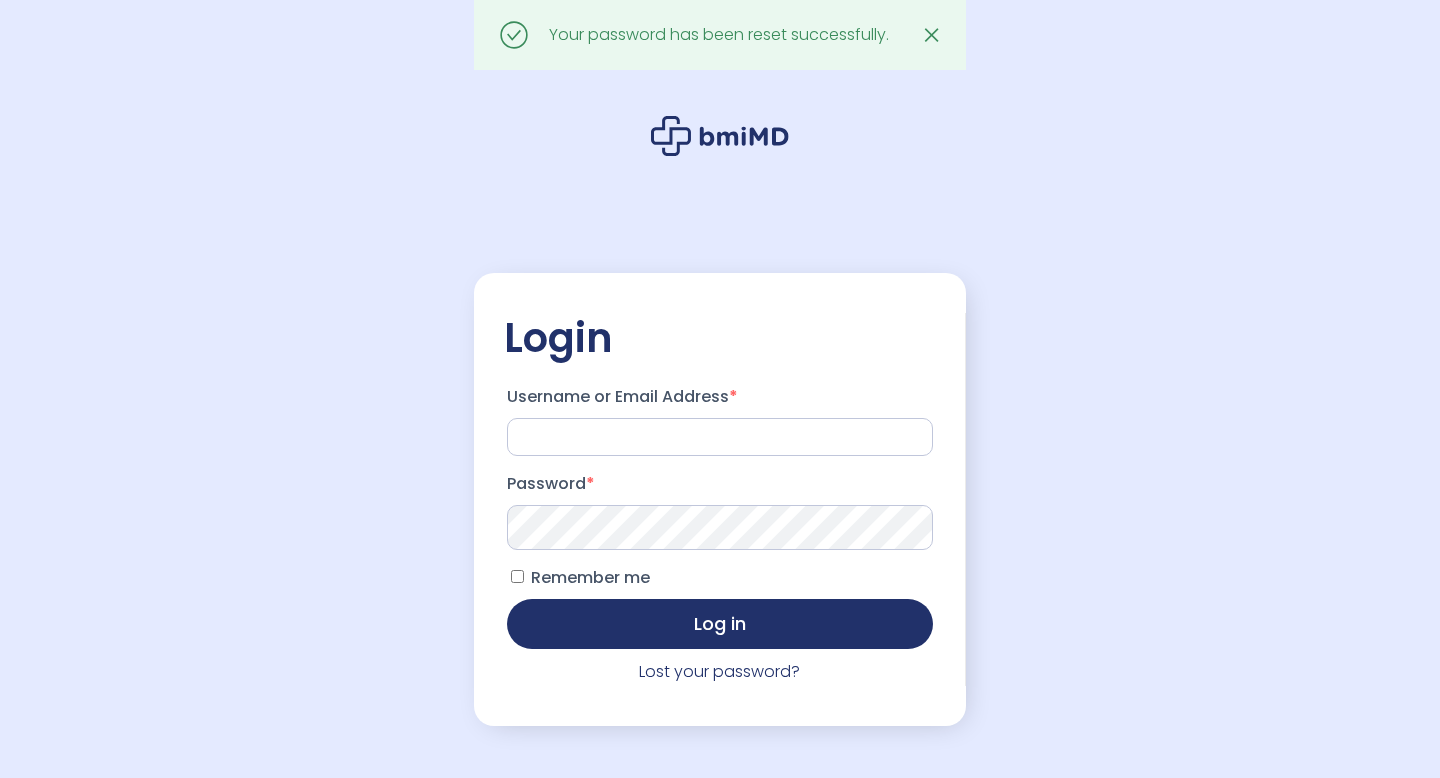 scroll, scrollTop: 0, scrollLeft: 0, axis: both 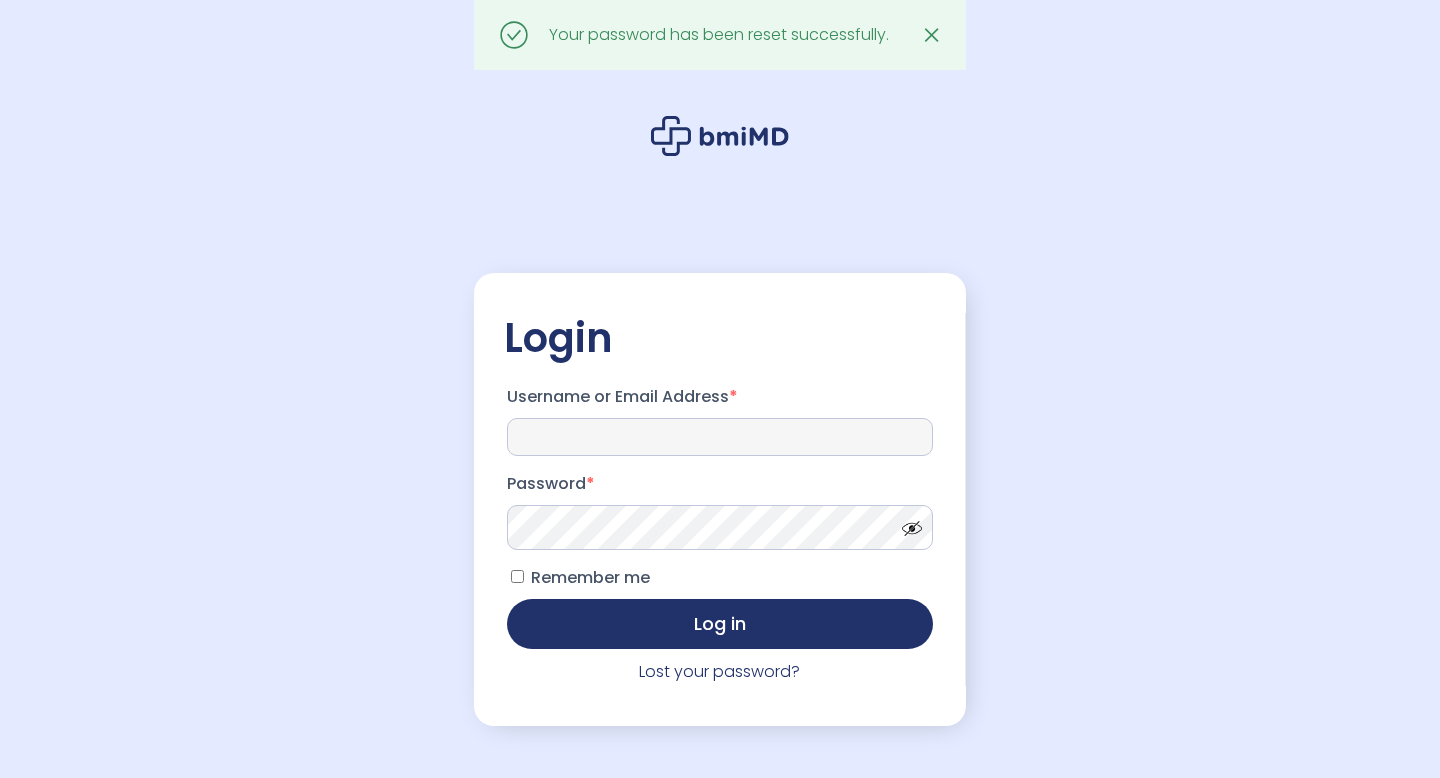 type on "**********" 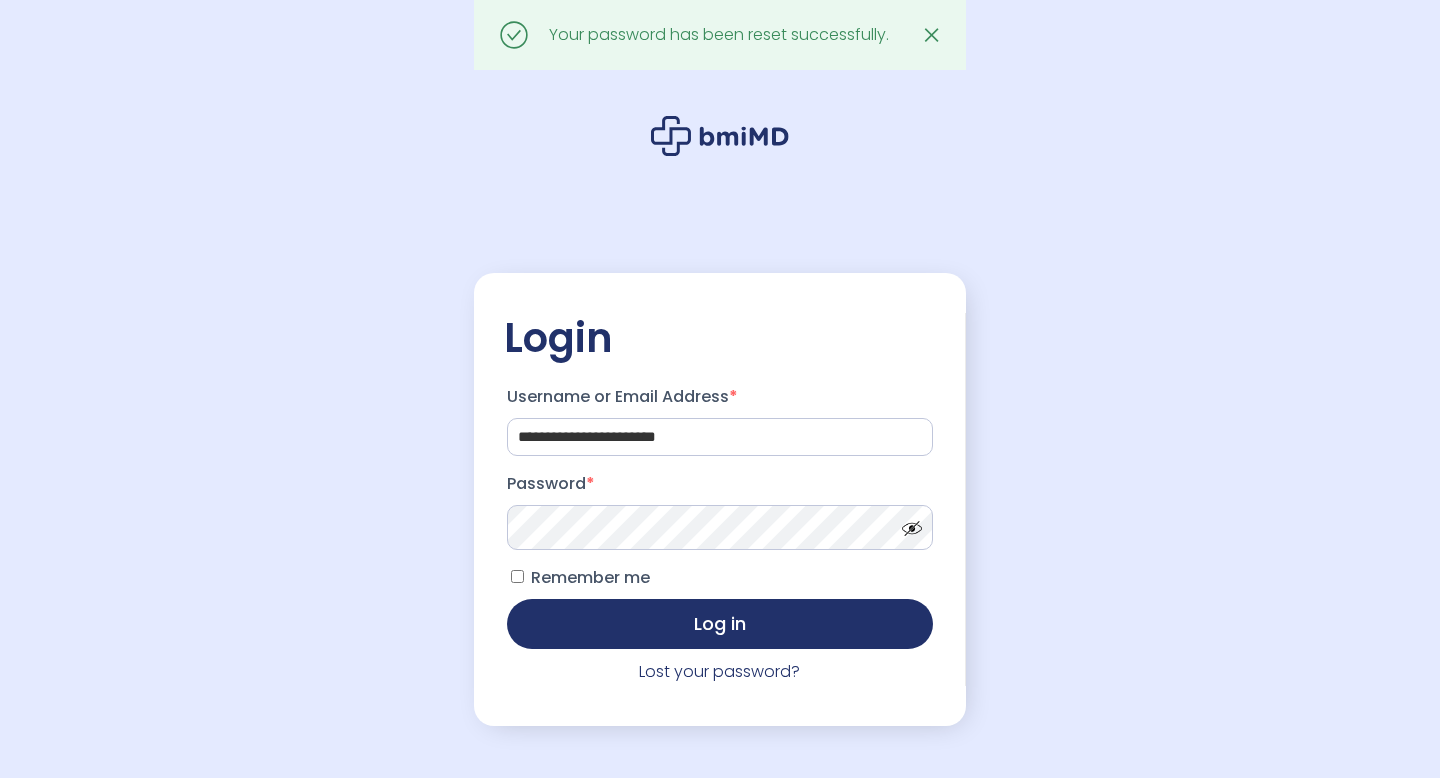 click on "Remember me" at bounding box center [590, 577] 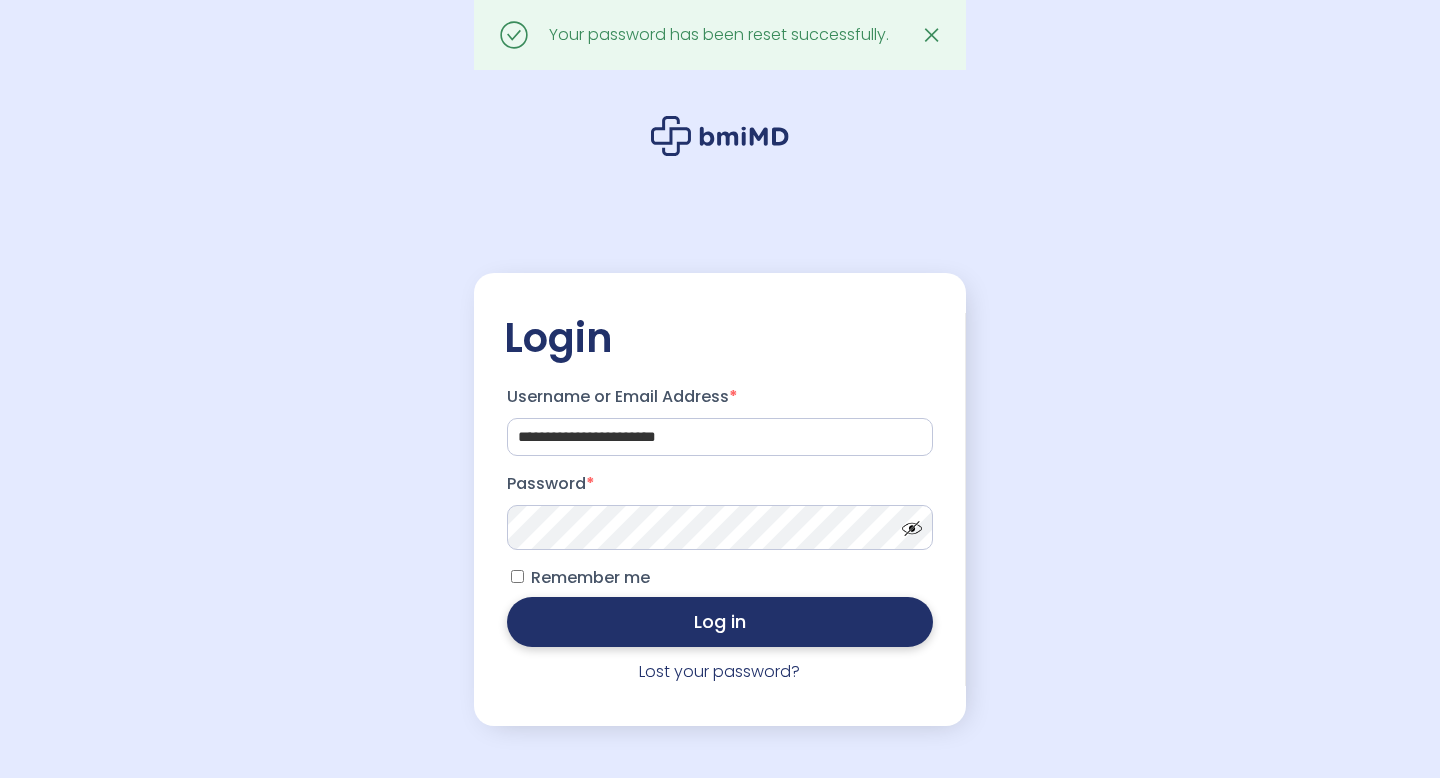 click on "Log in" at bounding box center [720, 622] 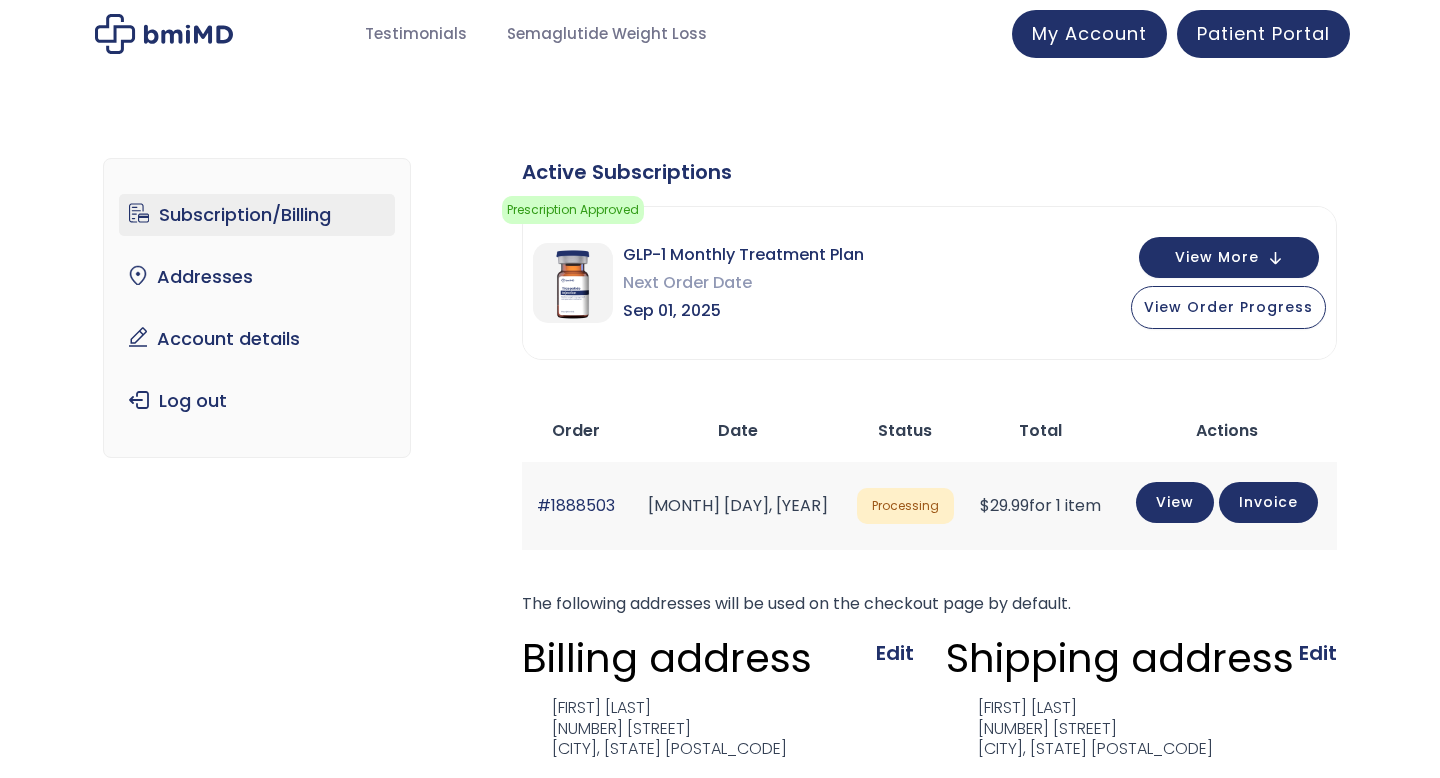 scroll, scrollTop: 0, scrollLeft: 0, axis: both 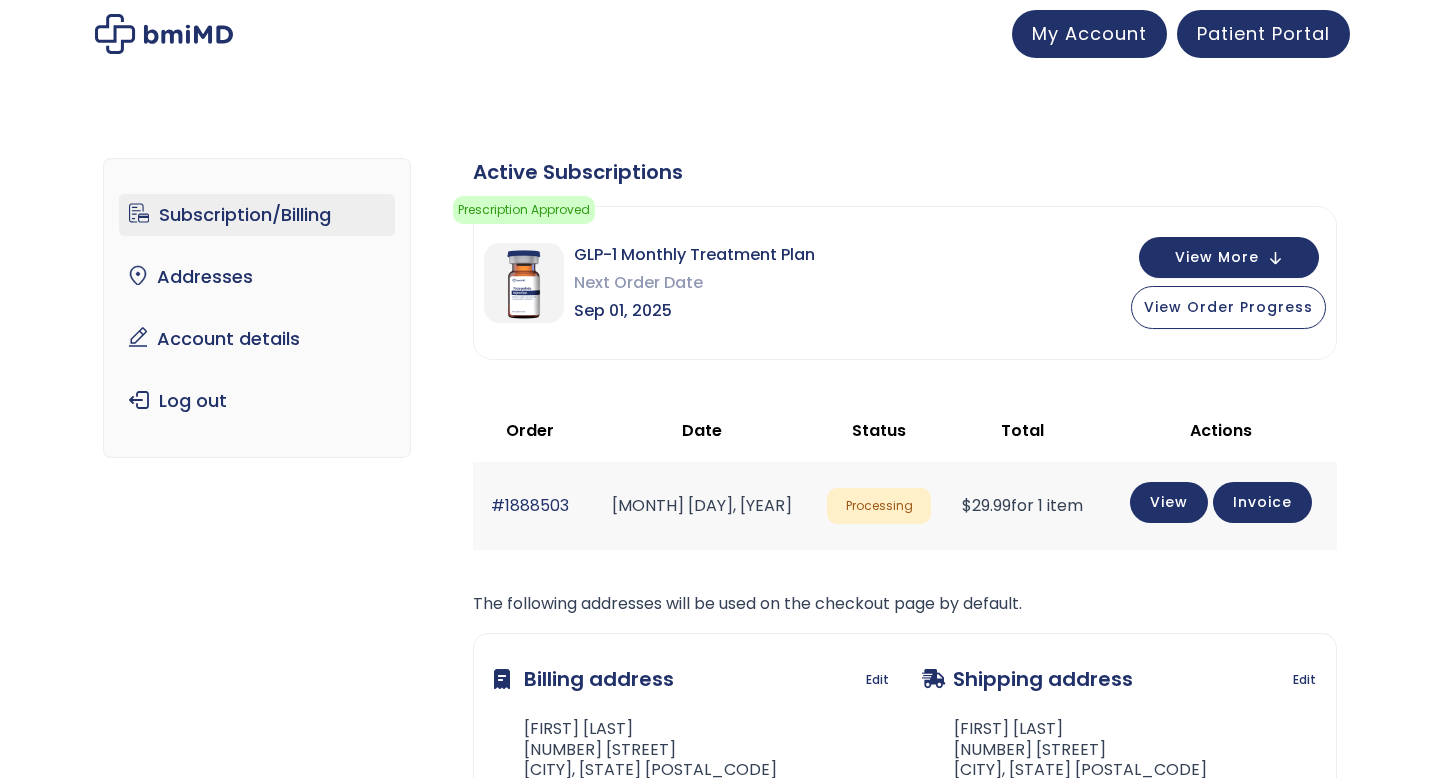 click on "[MONTH] [DAY], [YEAR]" 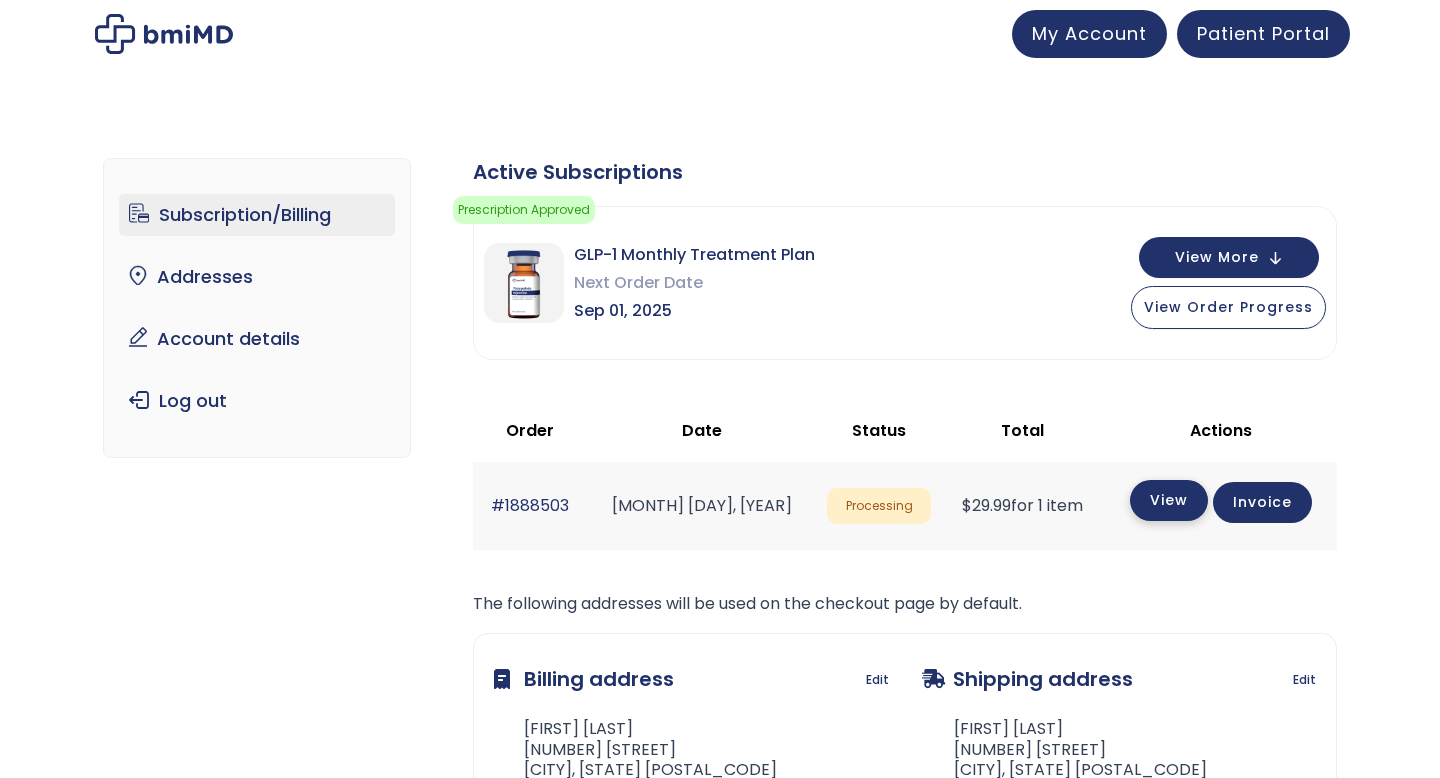click on "View" 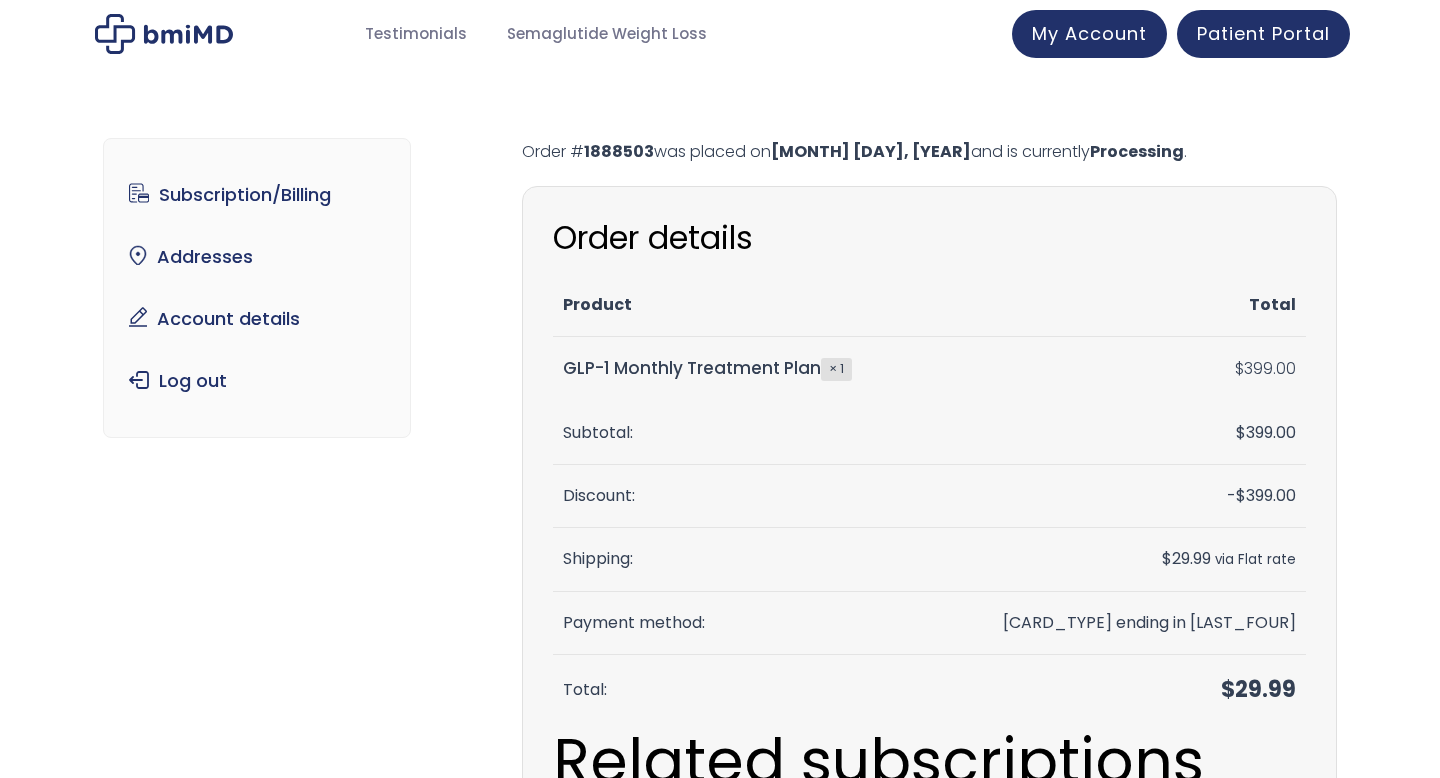 scroll, scrollTop: 0, scrollLeft: 0, axis: both 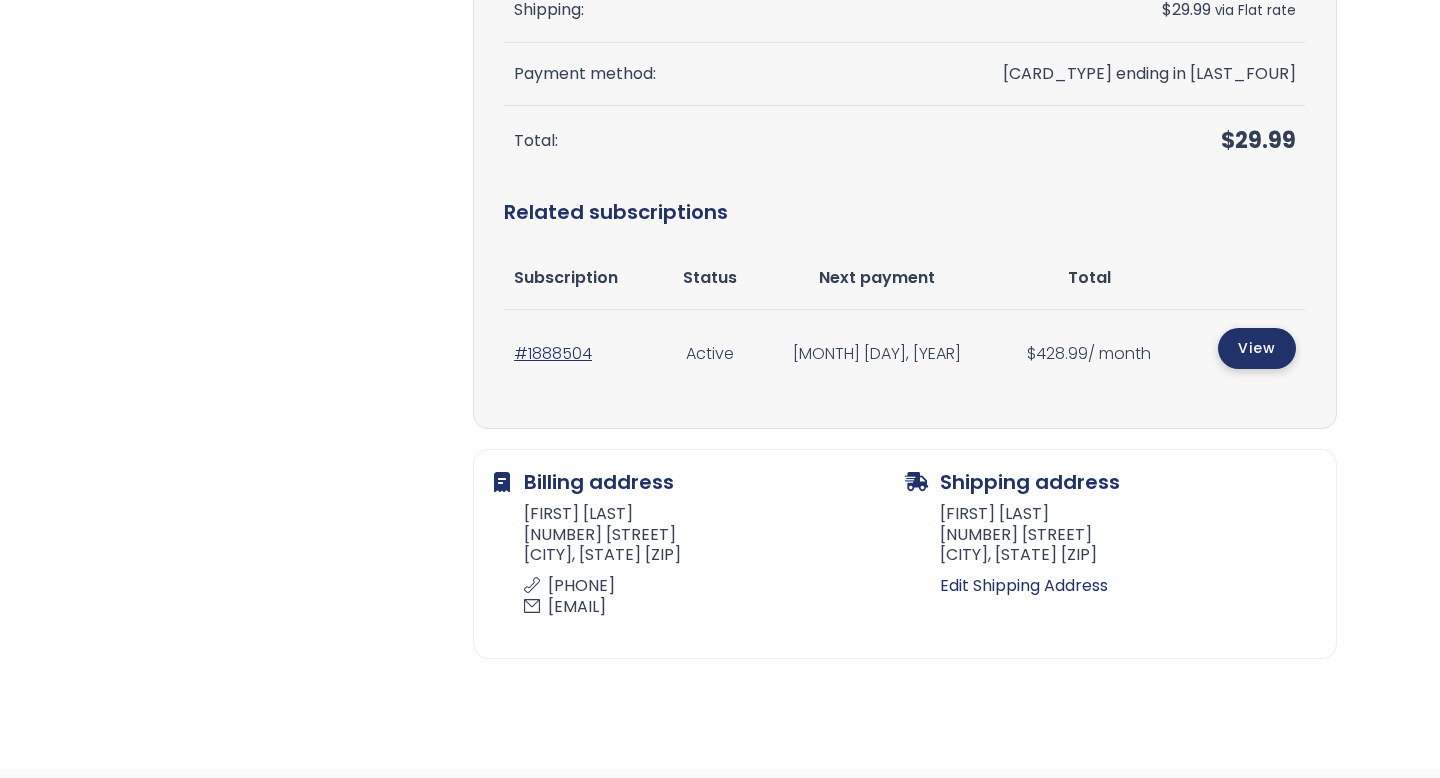 click on "View" at bounding box center (1257, 348) 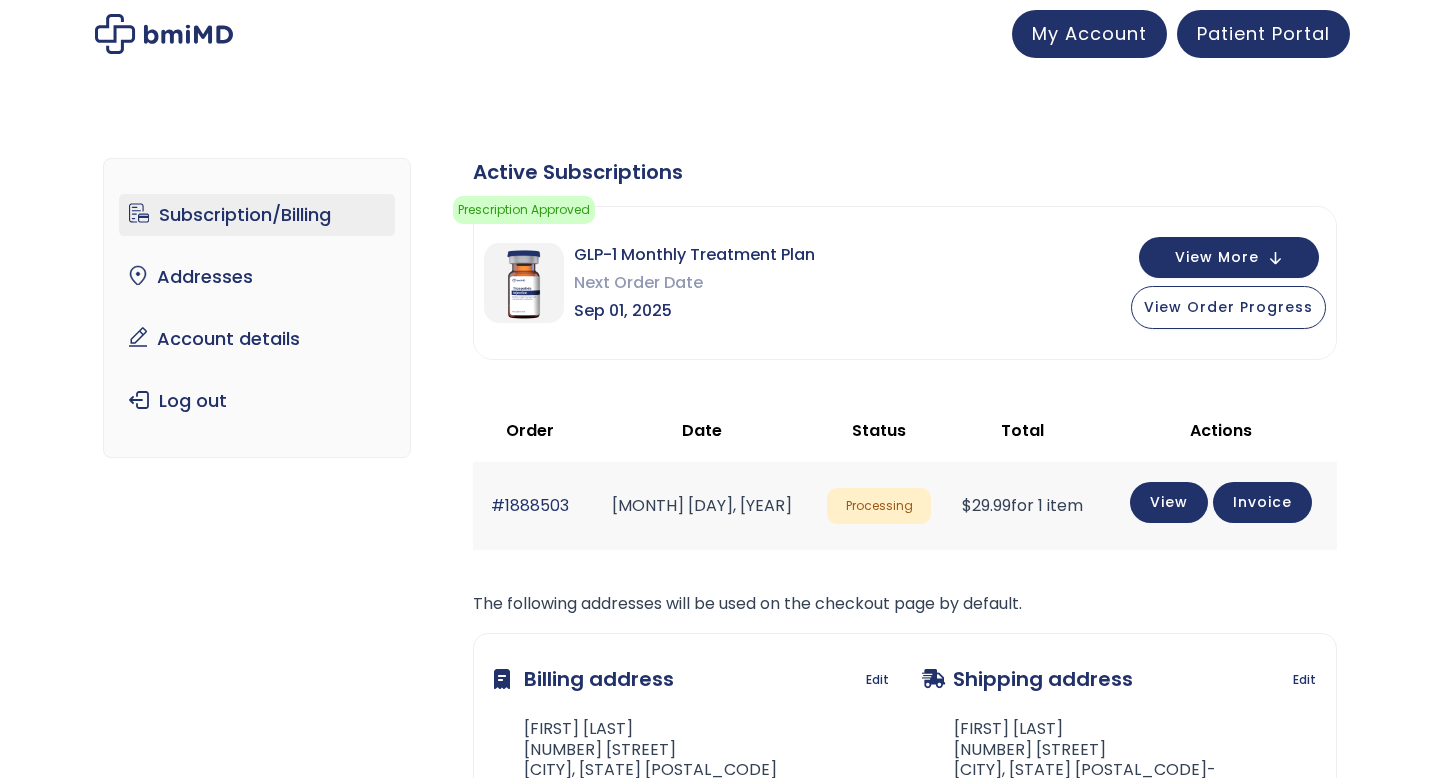 scroll, scrollTop: 0, scrollLeft: 0, axis: both 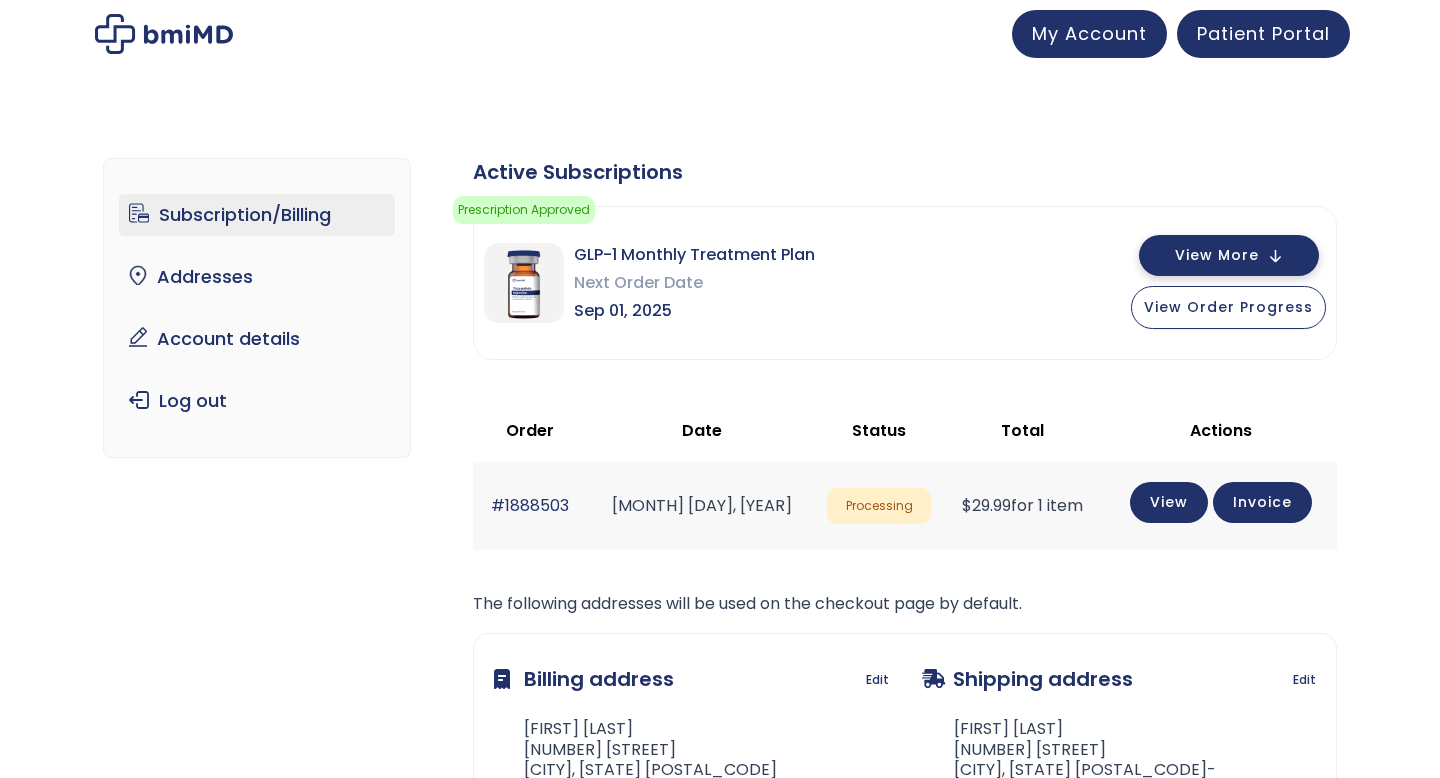 click on "View More" at bounding box center (1217, 255) 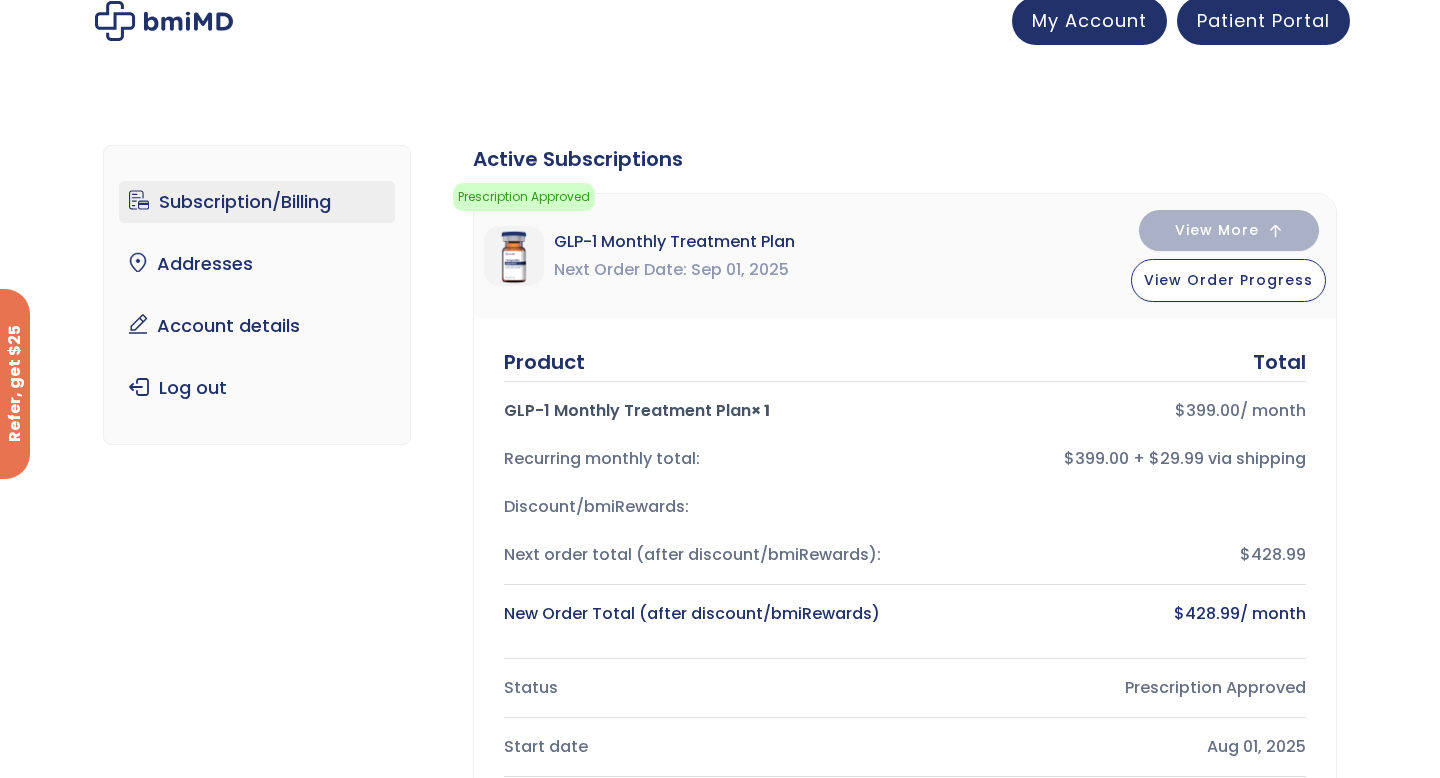 scroll, scrollTop: 0, scrollLeft: 0, axis: both 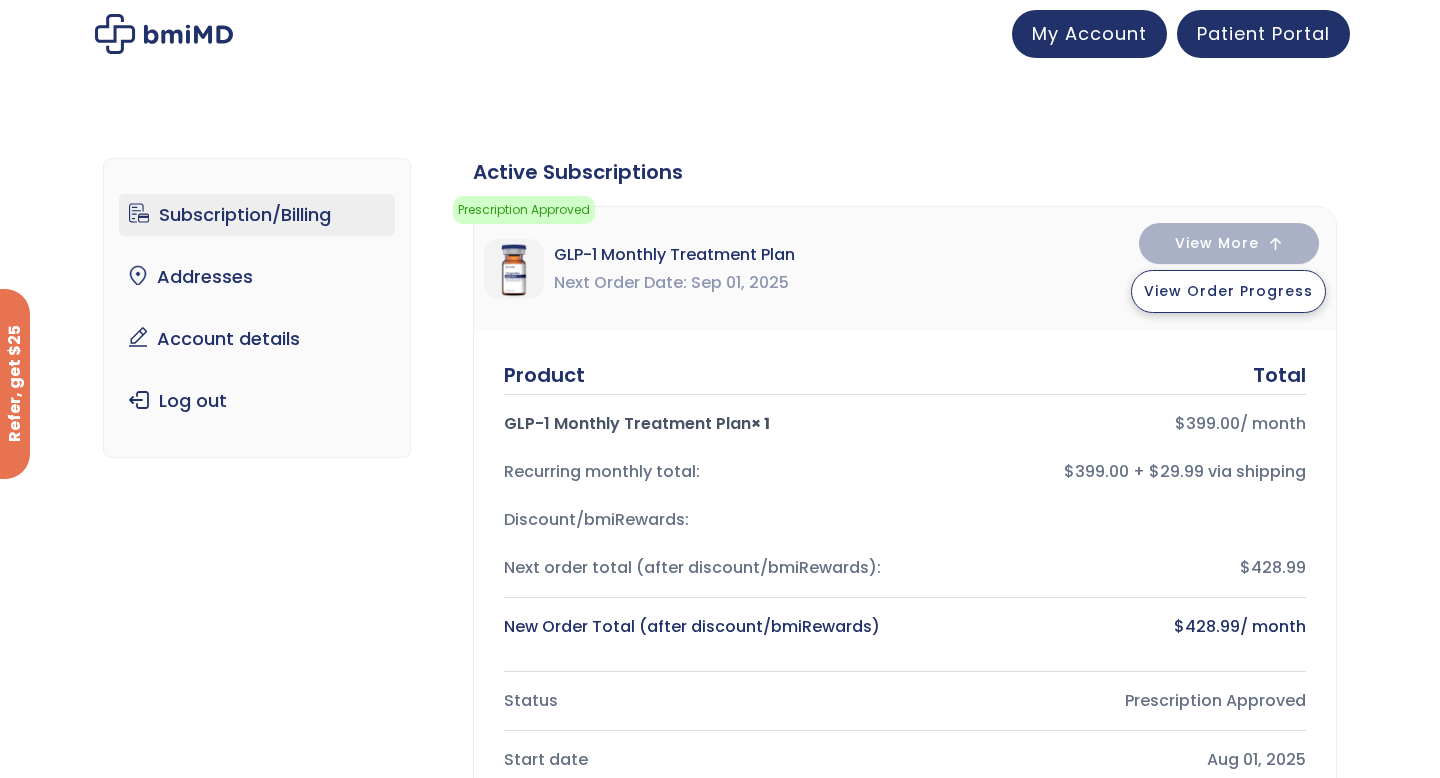 click on "View Order Progress" at bounding box center (1228, 291) 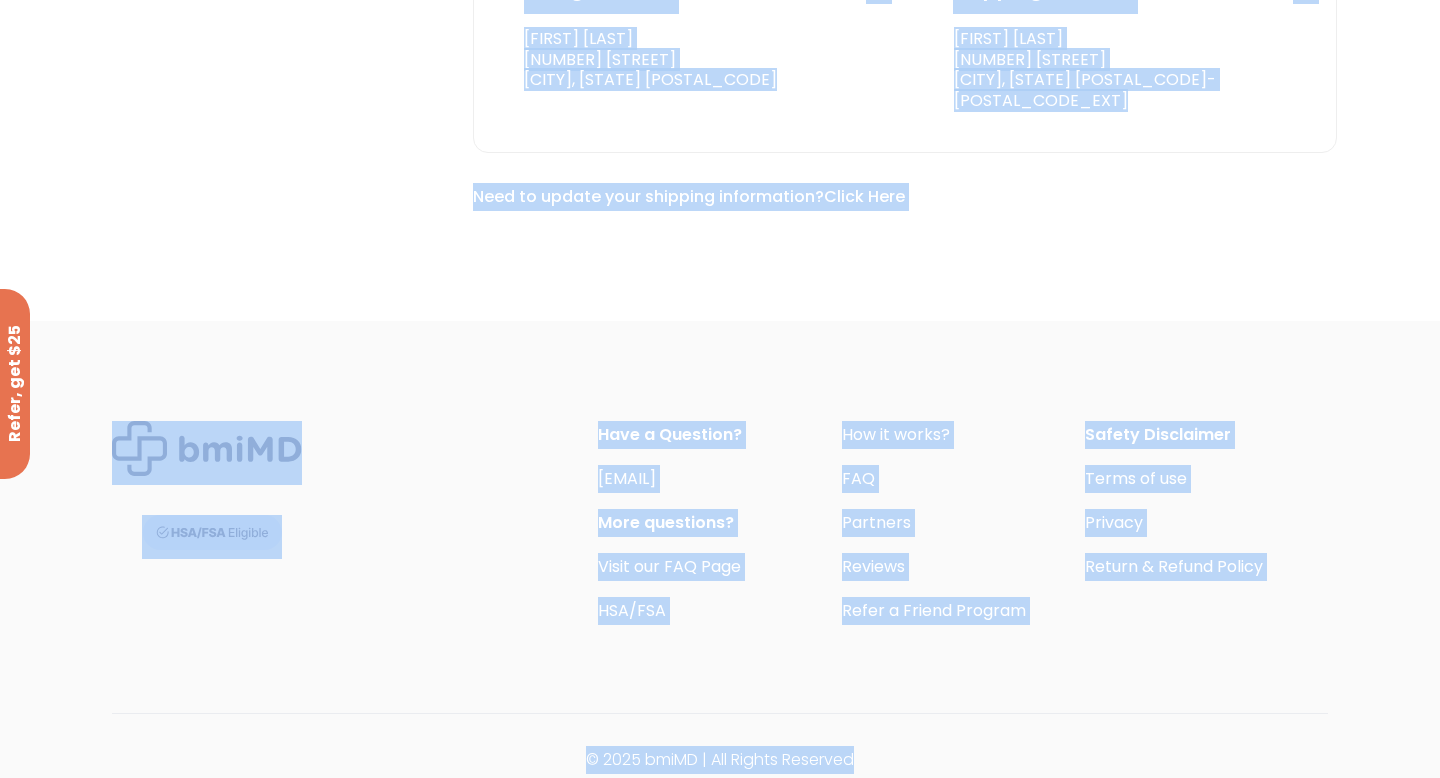 scroll, scrollTop: 1415, scrollLeft: 0, axis: vertical 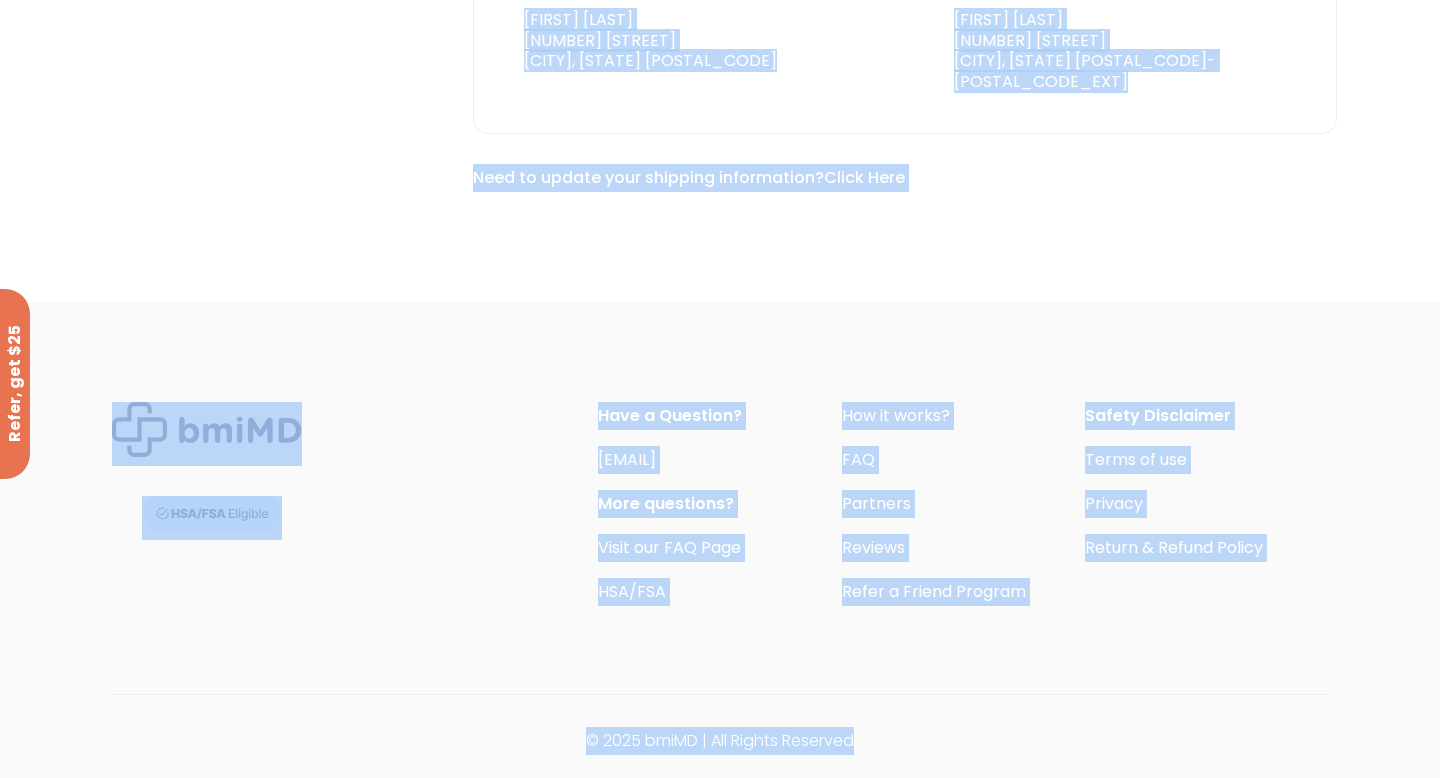 drag, startPoint x: 429, startPoint y: 167, endPoint x: 849, endPoint y: 777, distance: 740.60785 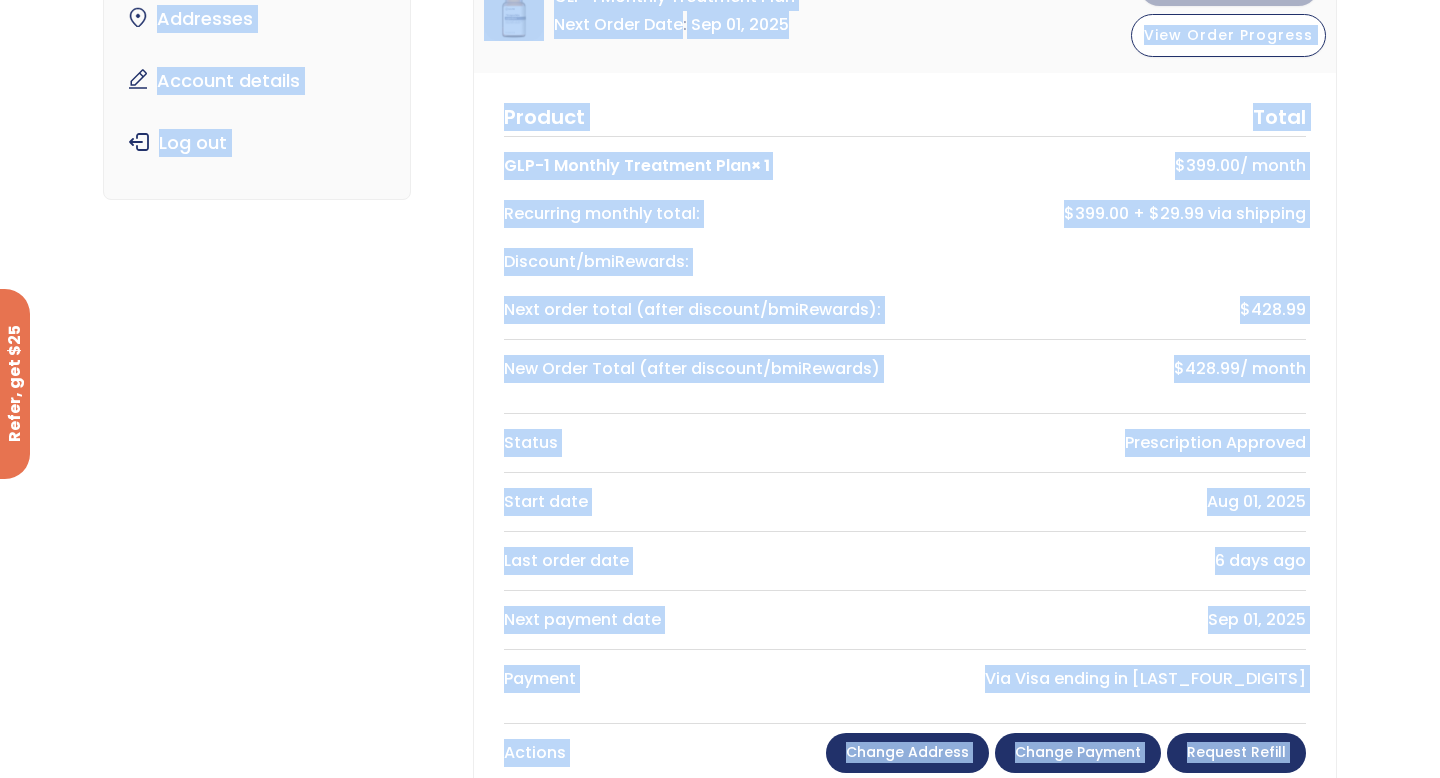 scroll, scrollTop: 0, scrollLeft: 0, axis: both 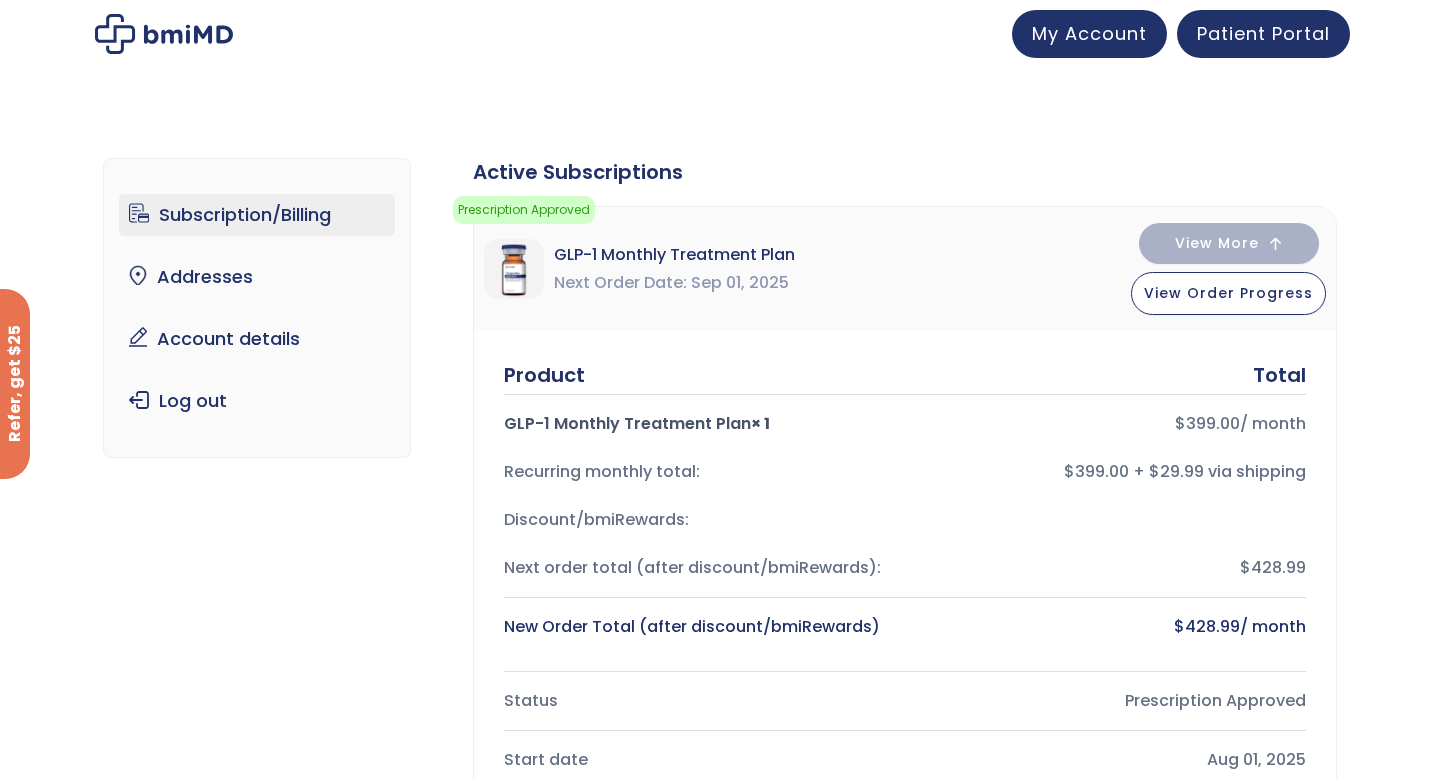 click at bounding box center (720, 34) 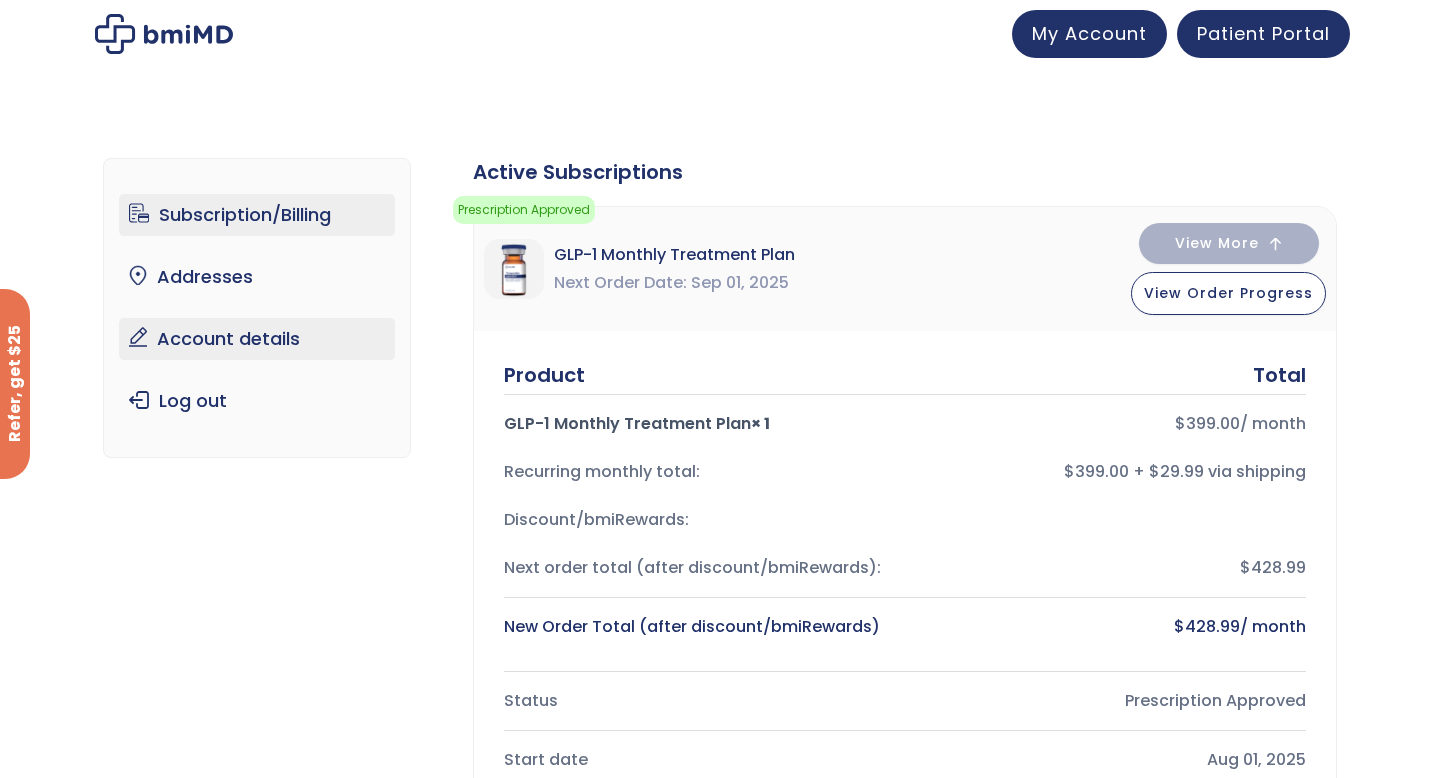 click on "Account details" at bounding box center (257, 339) 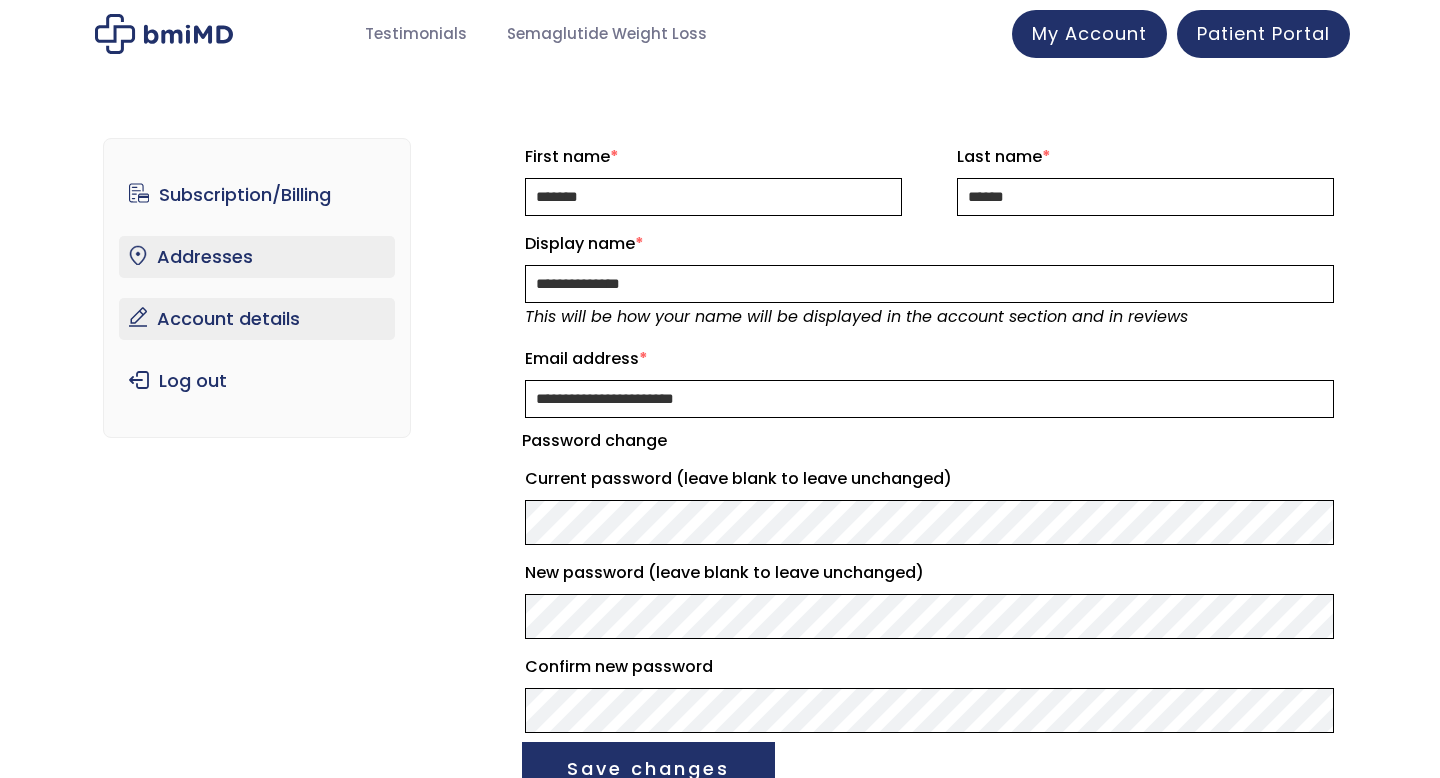 scroll, scrollTop: 0, scrollLeft: 0, axis: both 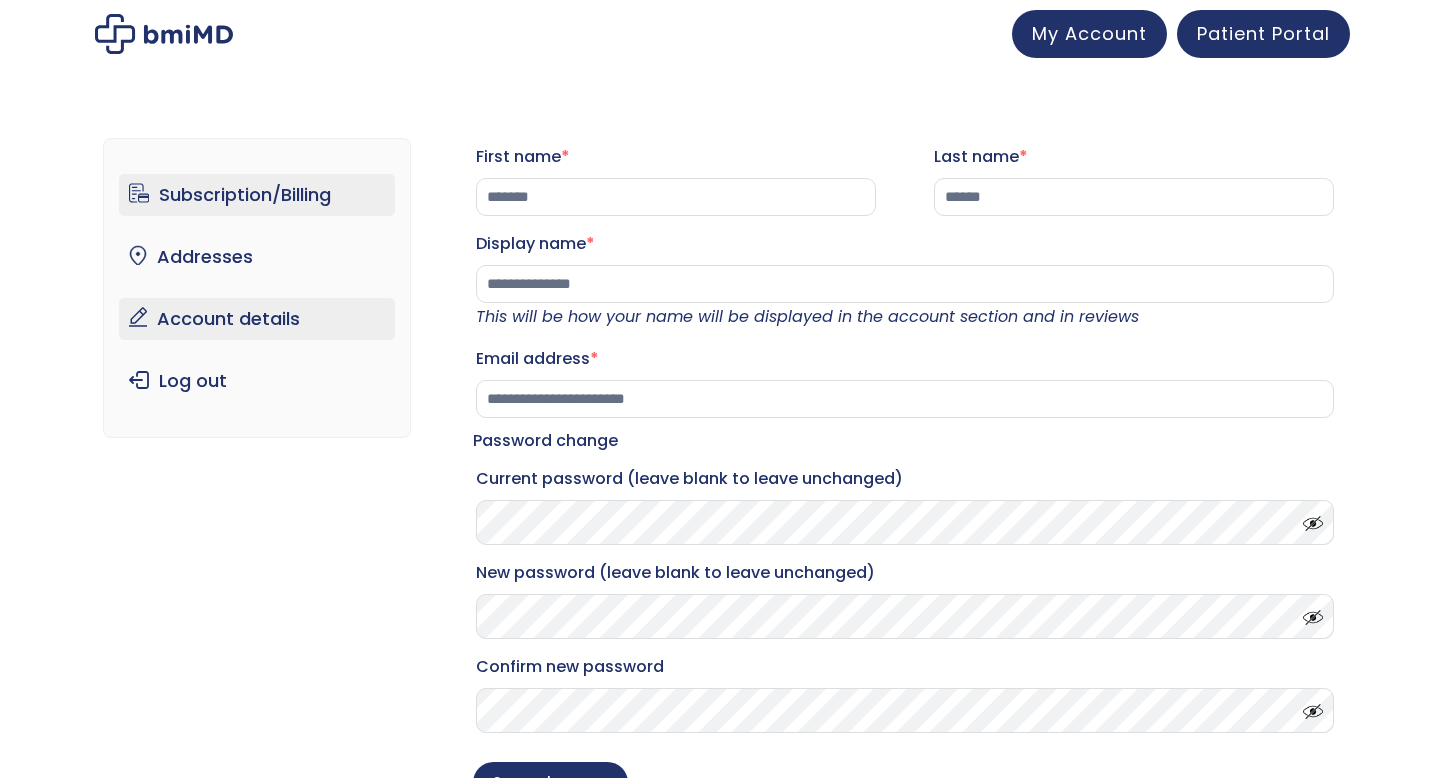 click on "Subscription/Billing" at bounding box center (257, 195) 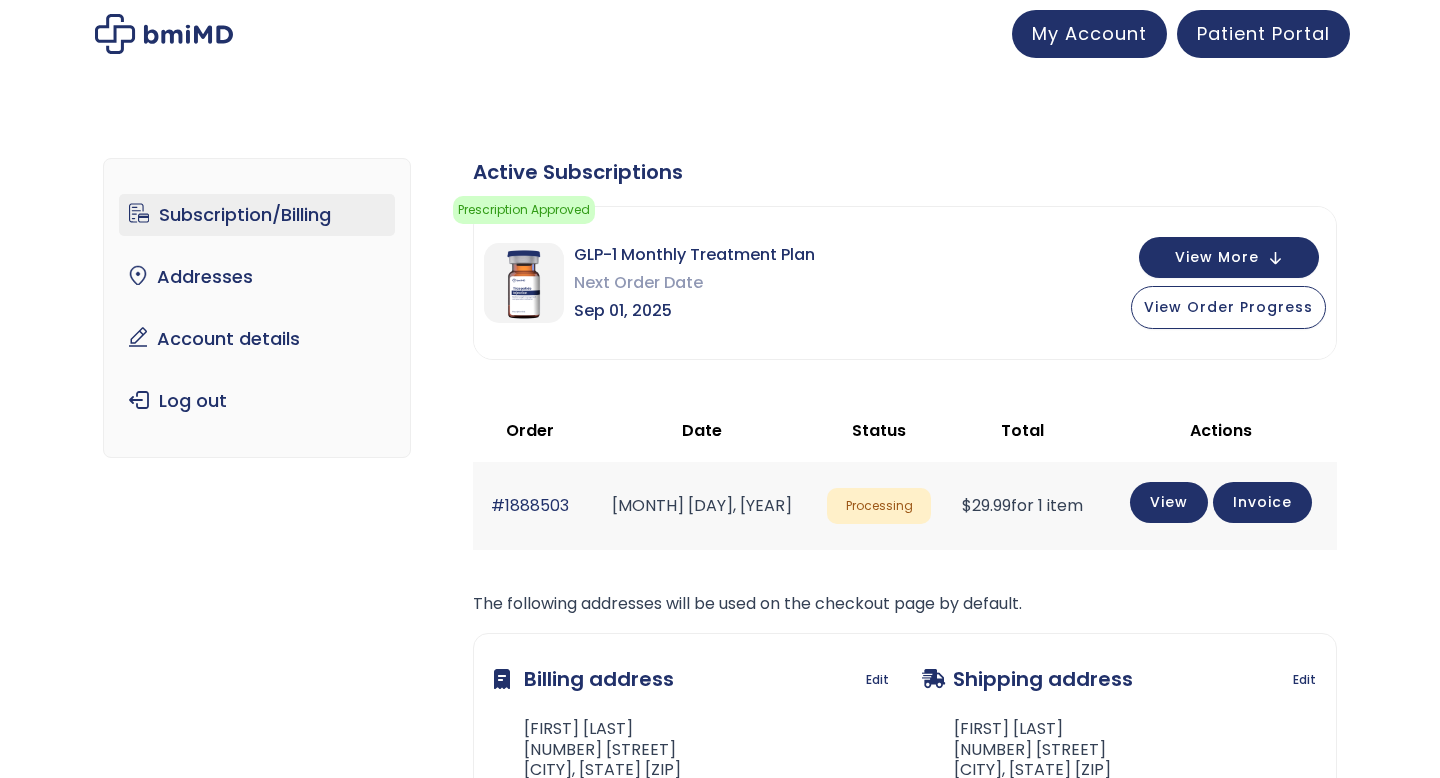 scroll, scrollTop: 0, scrollLeft: 0, axis: both 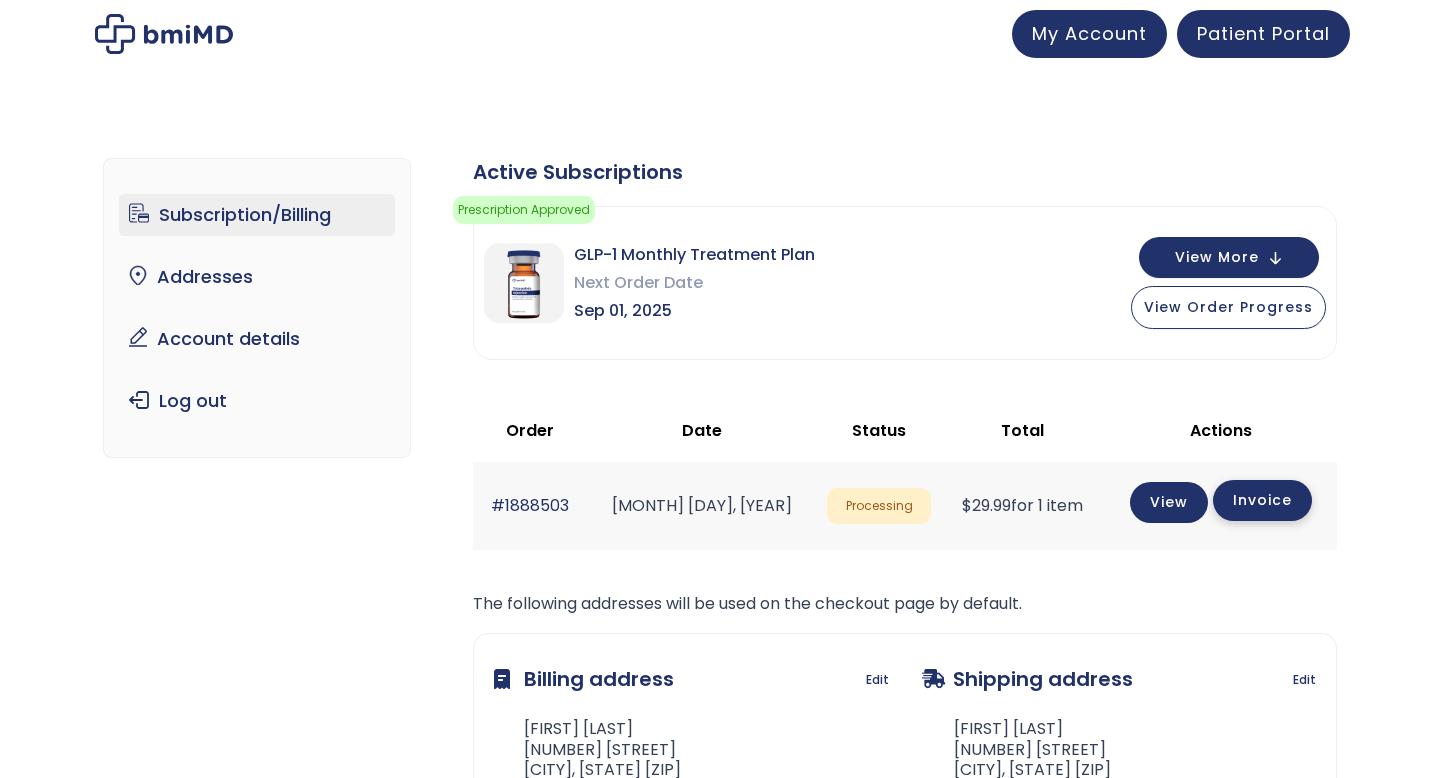 click on "Invoice" 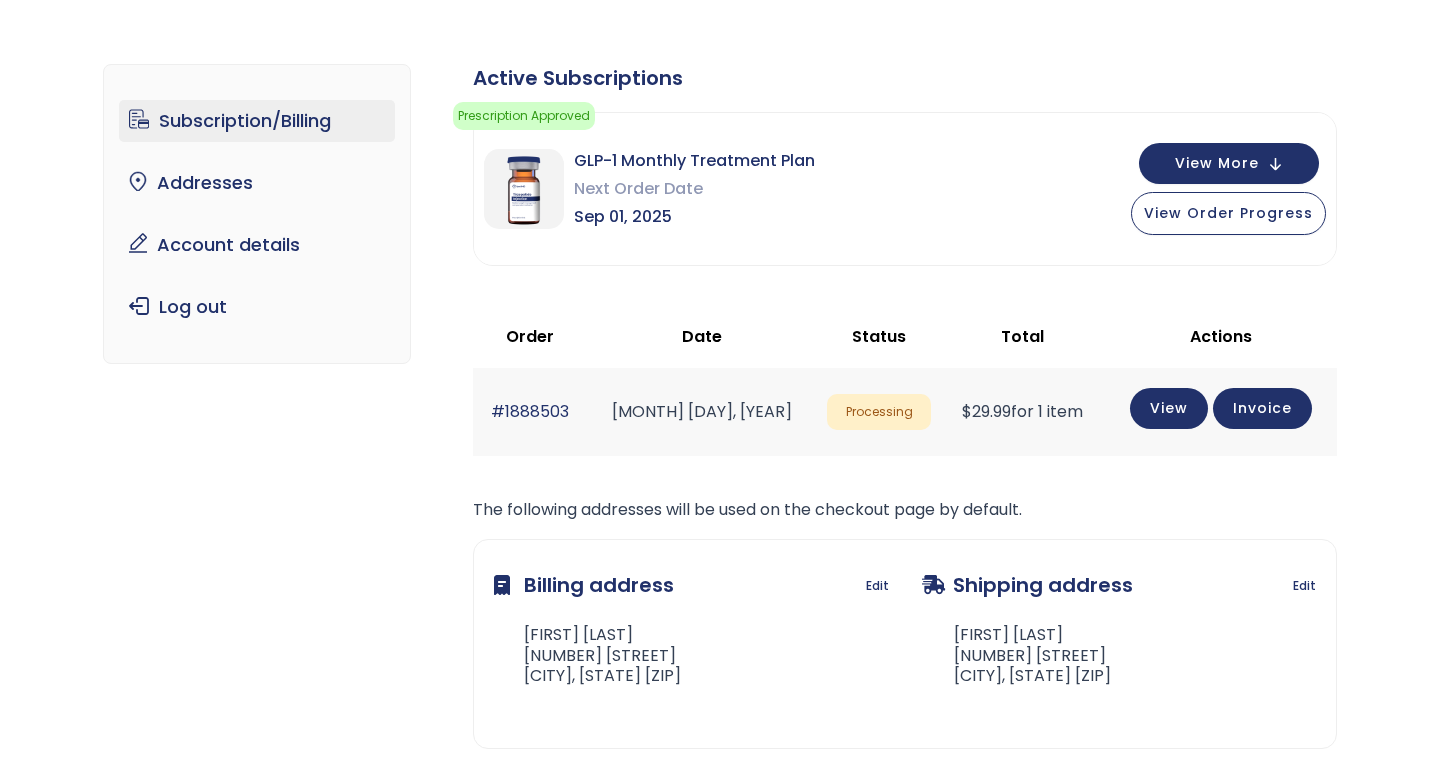 scroll, scrollTop: 0, scrollLeft: 0, axis: both 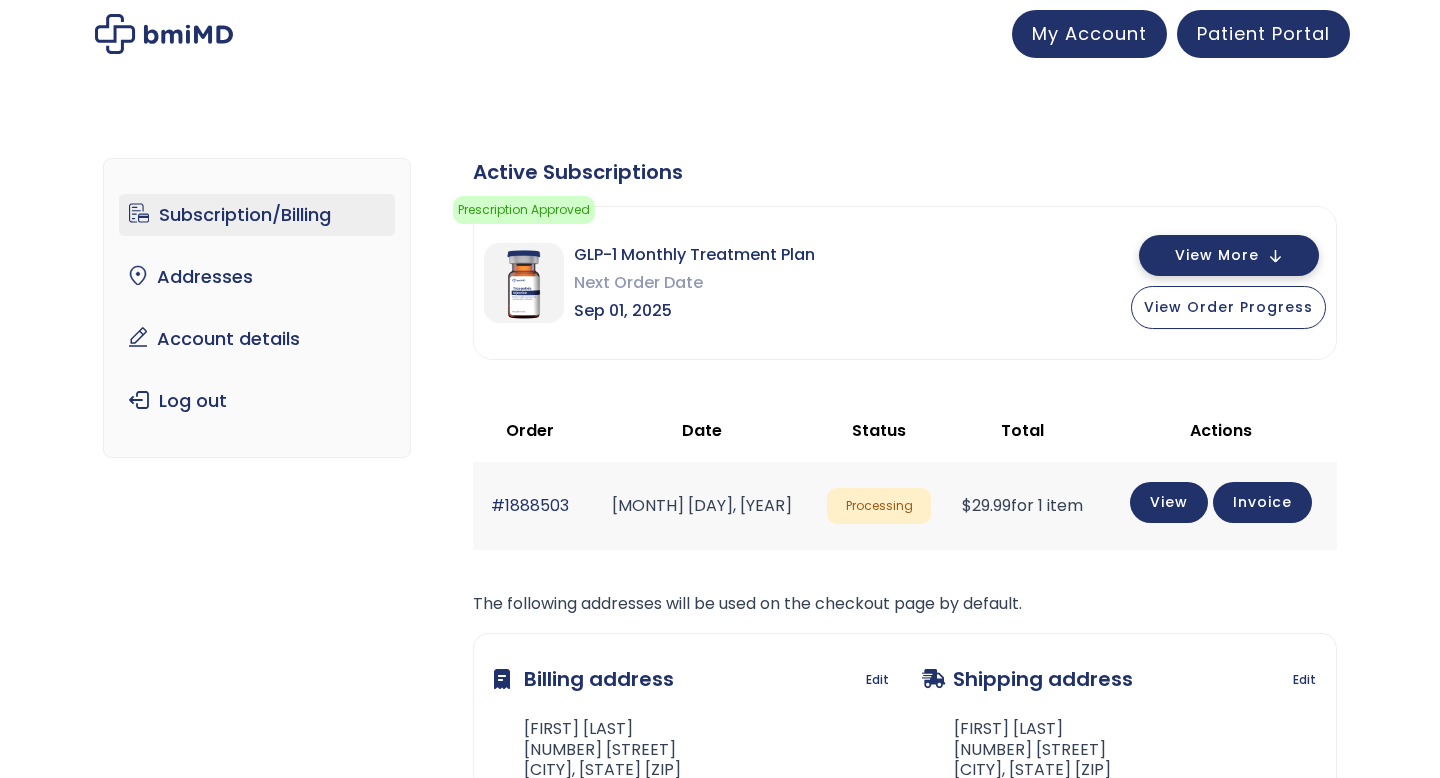 click on "View More" at bounding box center (1217, 255) 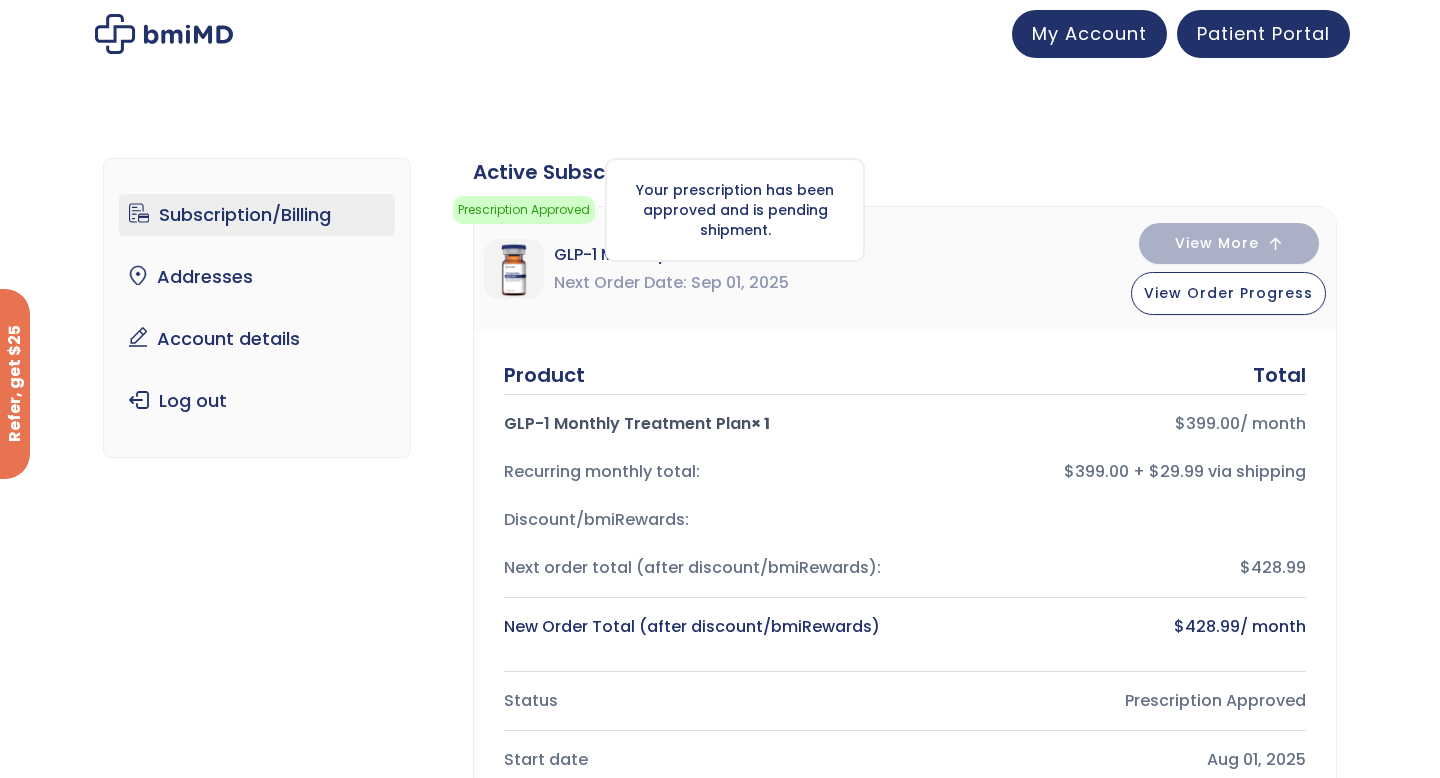 click on "Your prescription has been approved and is pending shipment." at bounding box center [735, 210] 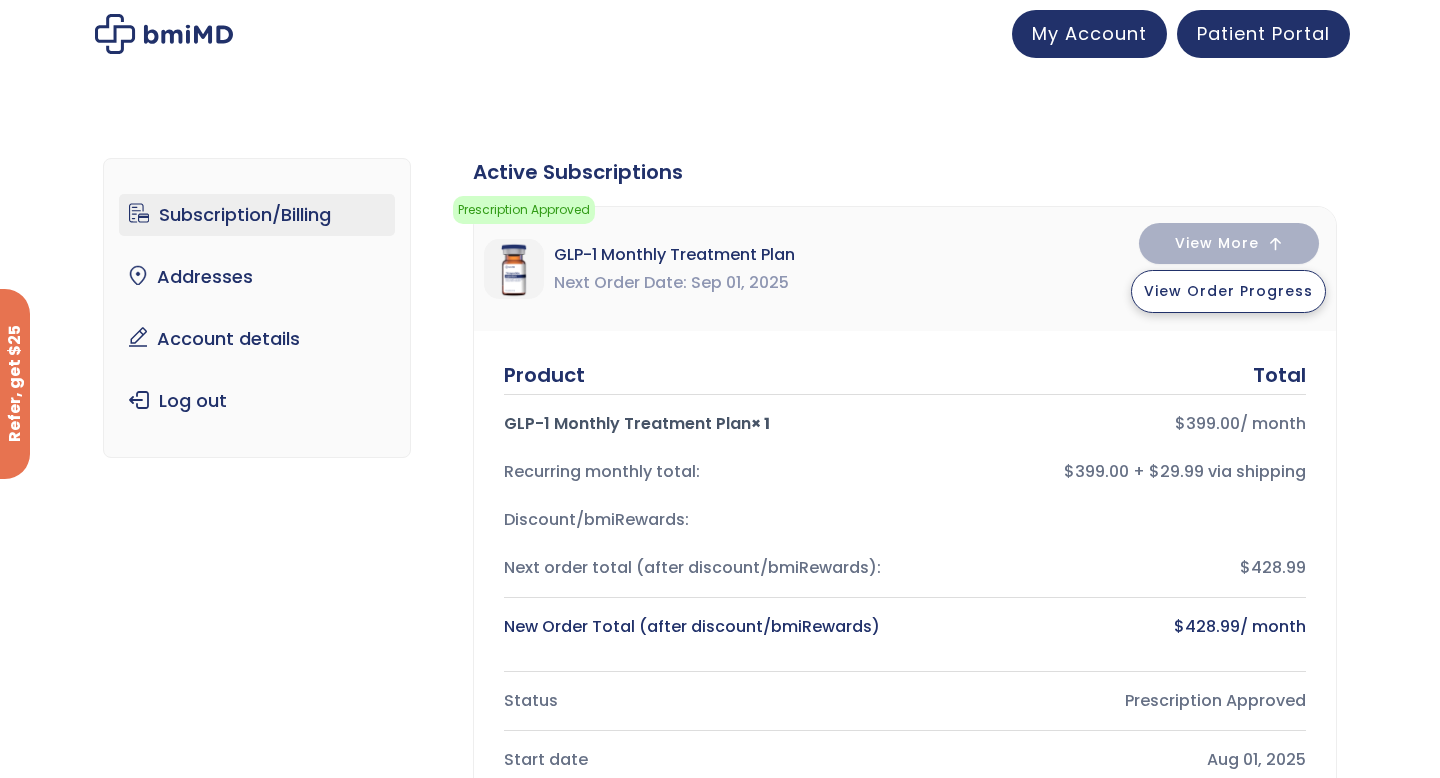 click on "View Order Progress" at bounding box center (1228, 291) 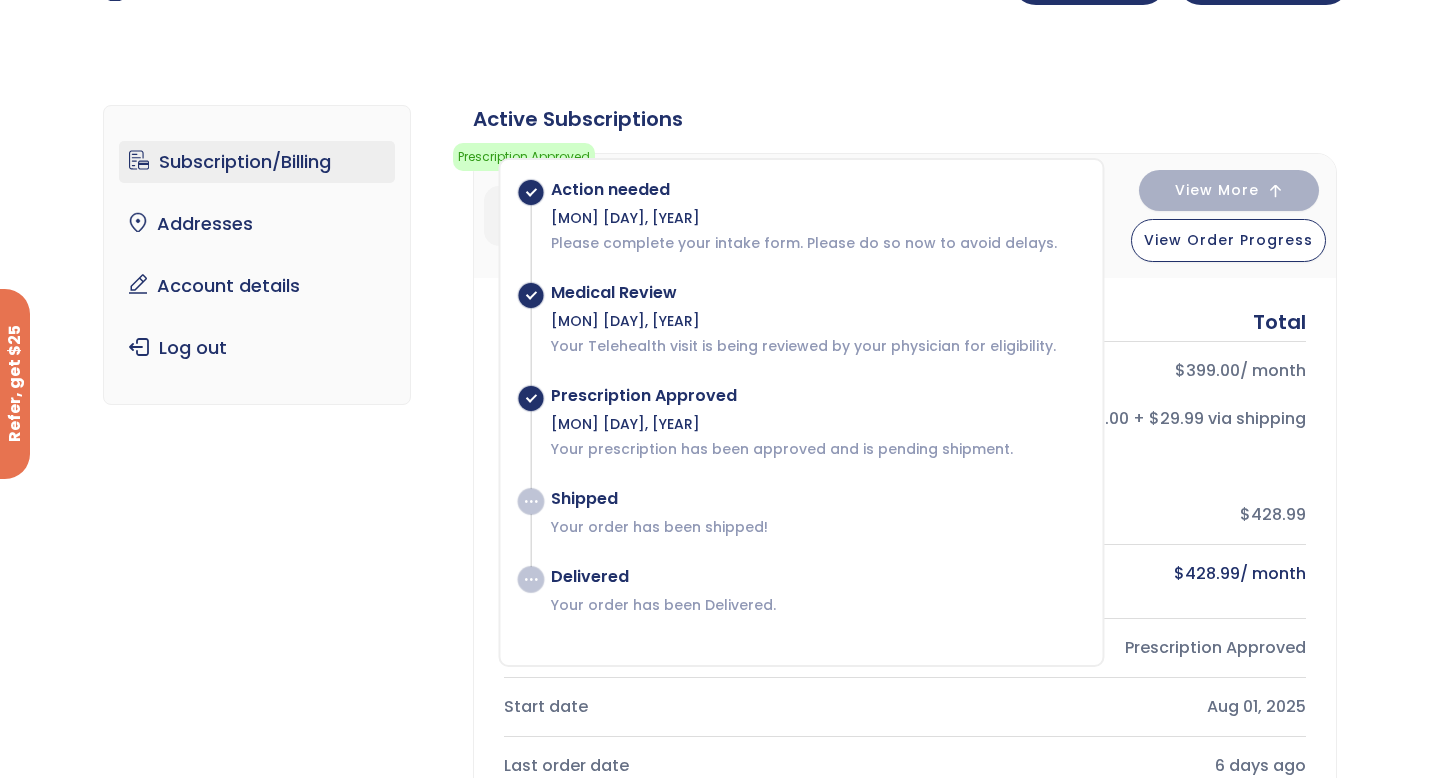 scroll, scrollTop: 62, scrollLeft: 0, axis: vertical 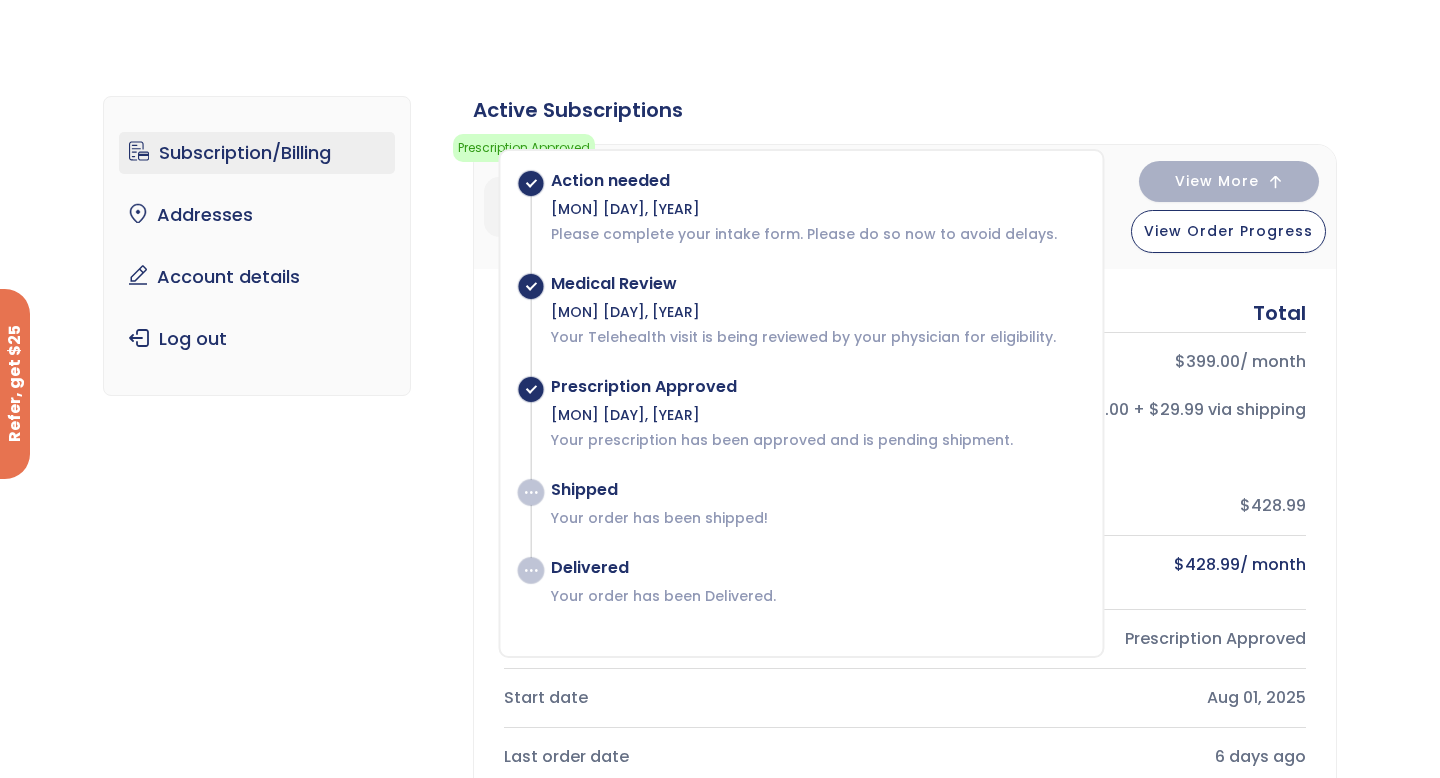 click on "Subscription/Billing
bmiRewards
Addresses
Account details
Submit a Review
Log out
Subscription/Billing
Form completed. Our records show that your latest intake/refill form was completed.
×
The following subscriptions need to update their payment methods:
Active Subscriptions
Prescription Approved
Your prescription has been approved and is pending shipment.
Action needed
Jul 28, 2025 Aug 1, 2025" at bounding box center [720, 828] 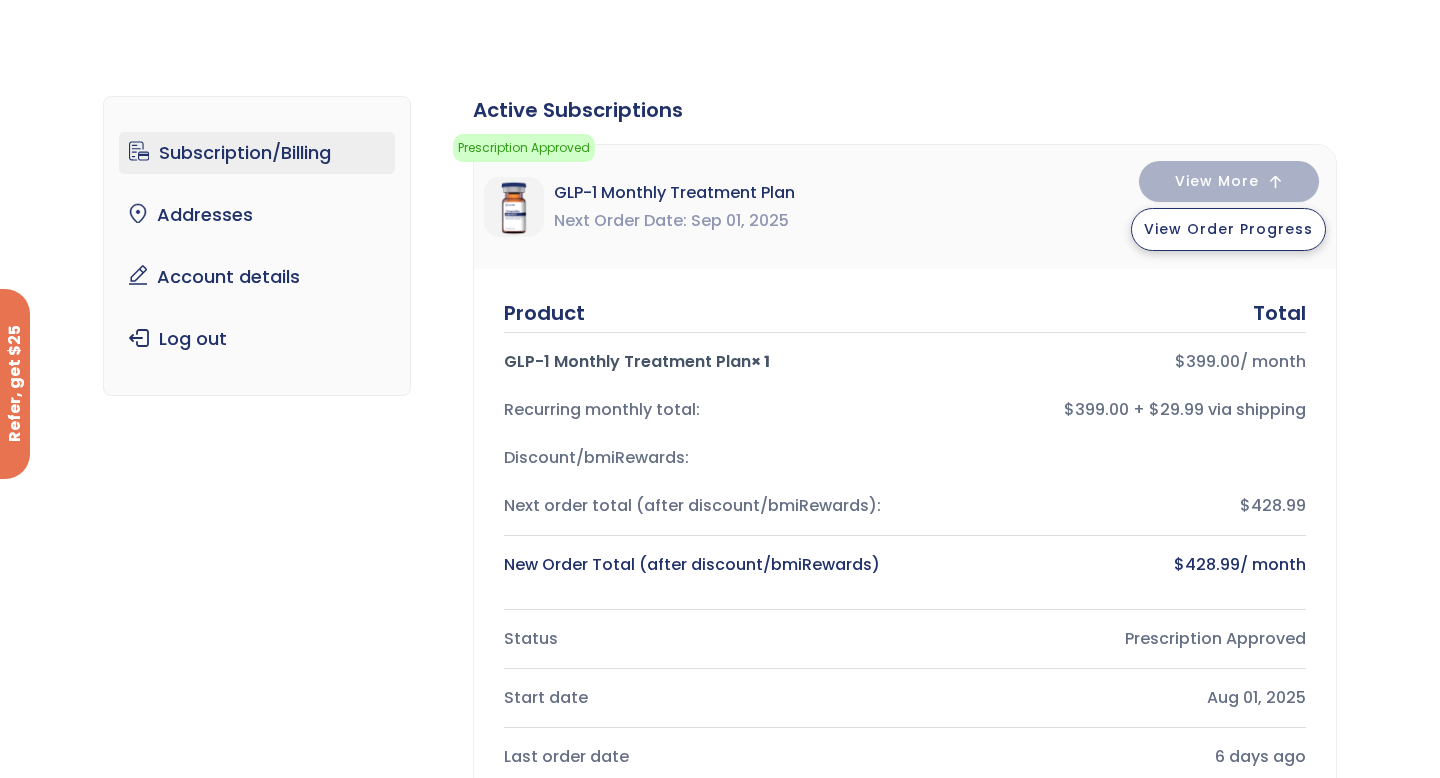 click on "View Order Progress" at bounding box center [1228, 229] 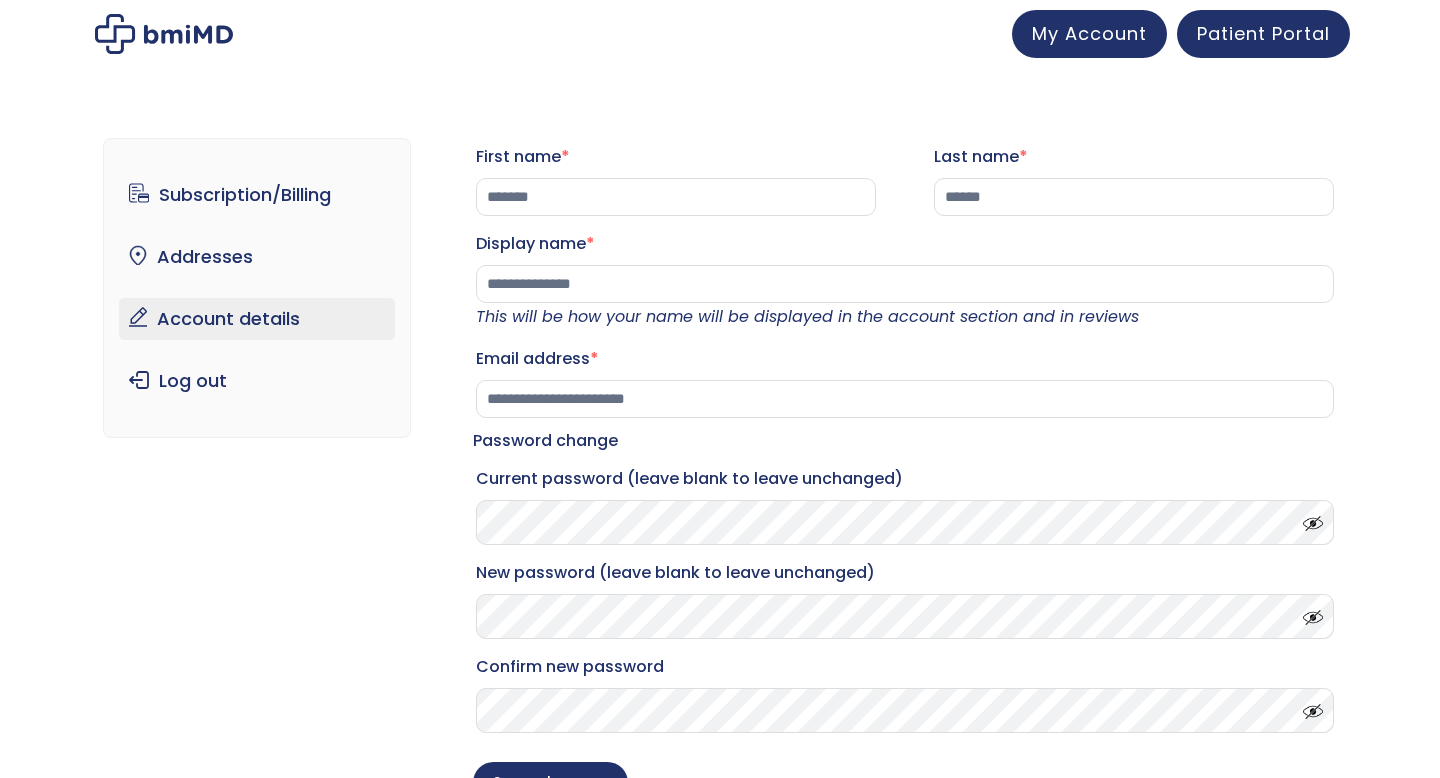 scroll, scrollTop: 0, scrollLeft: 0, axis: both 